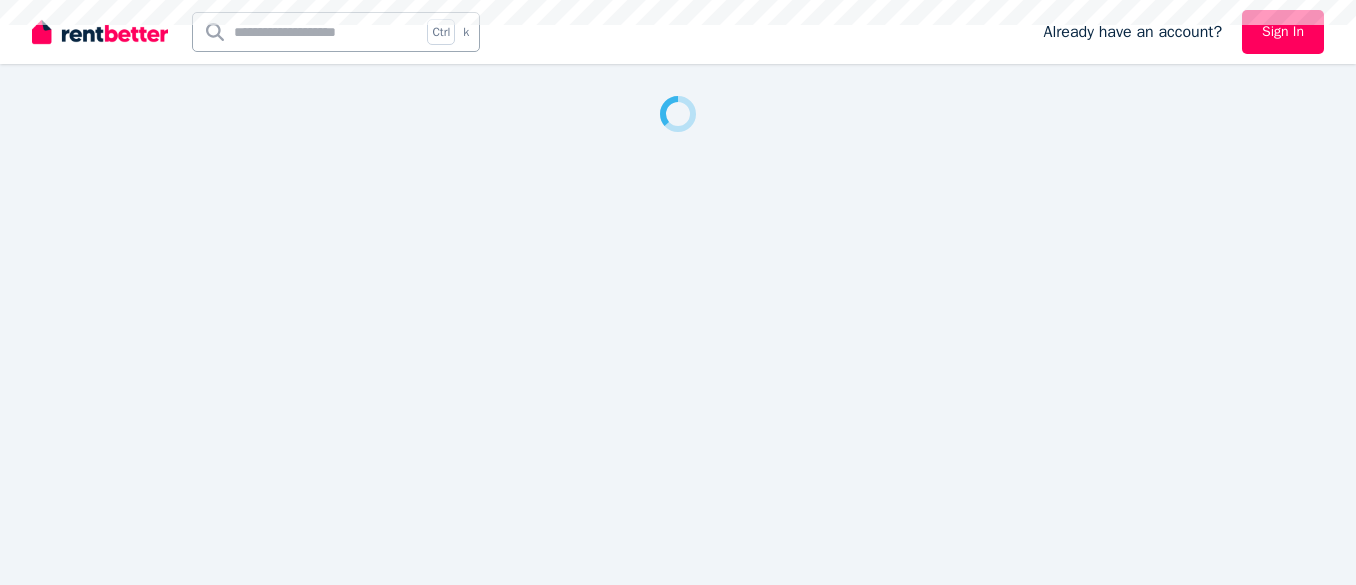 scroll, scrollTop: 0, scrollLeft: 0, axis: both 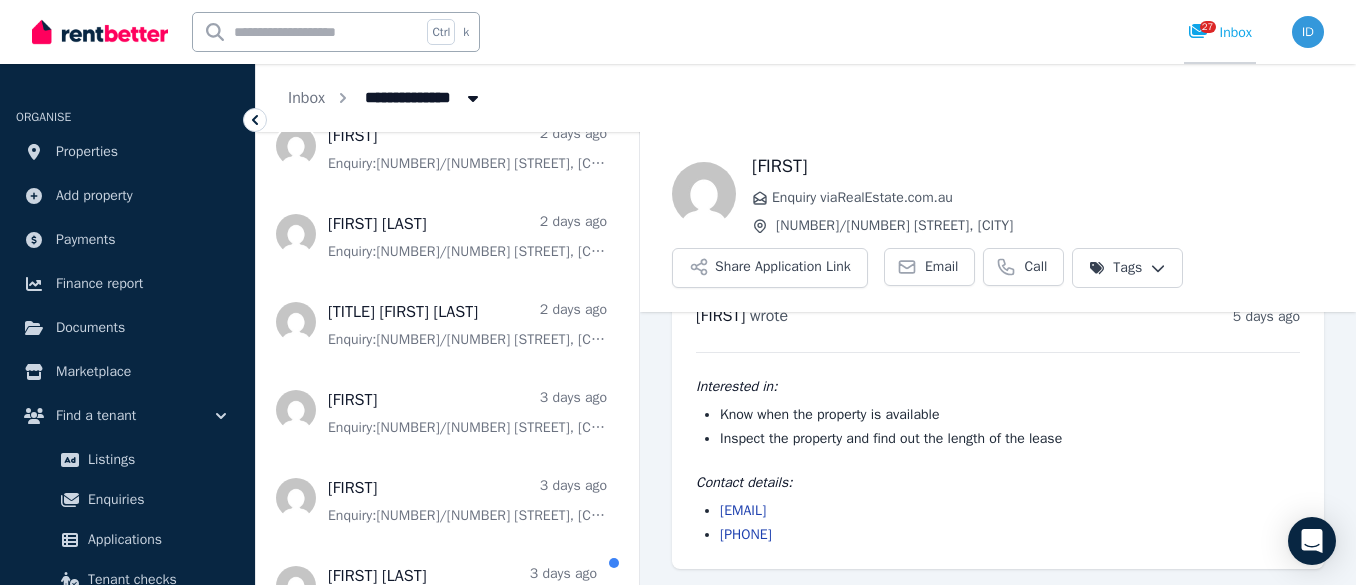 click on "27" at bounding box center [1208, 27] 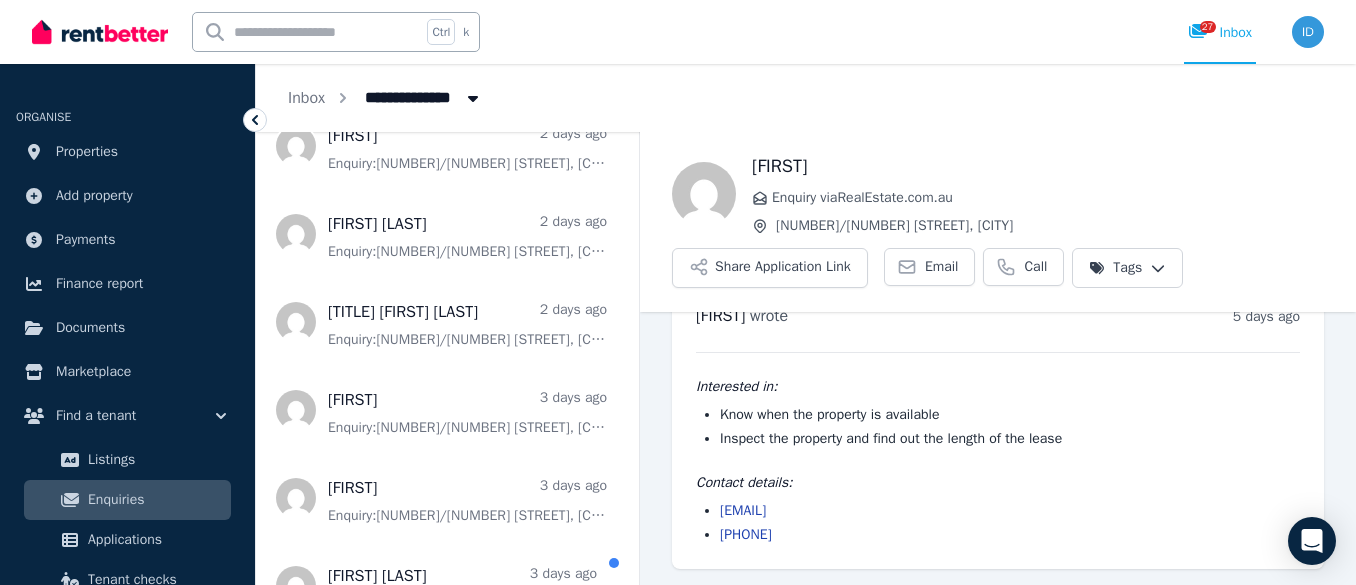 scroll, scrollTop: 200, scrollLeft: 0, axis: vertical 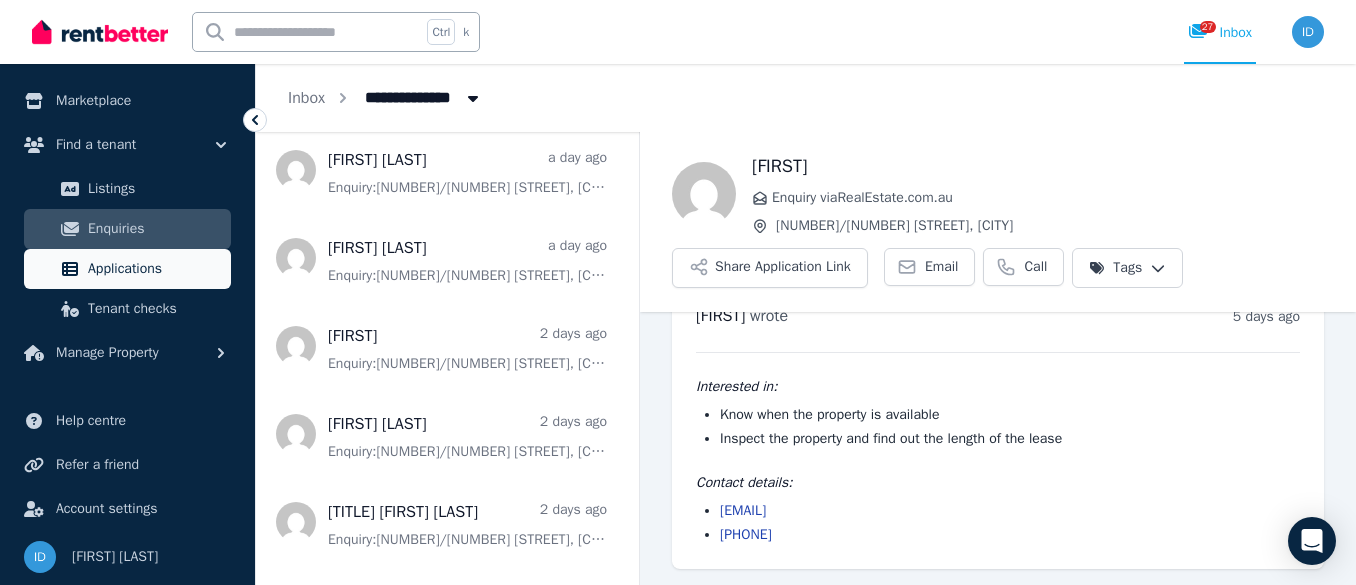 click on "Applications" at bounding box center [155, 269] 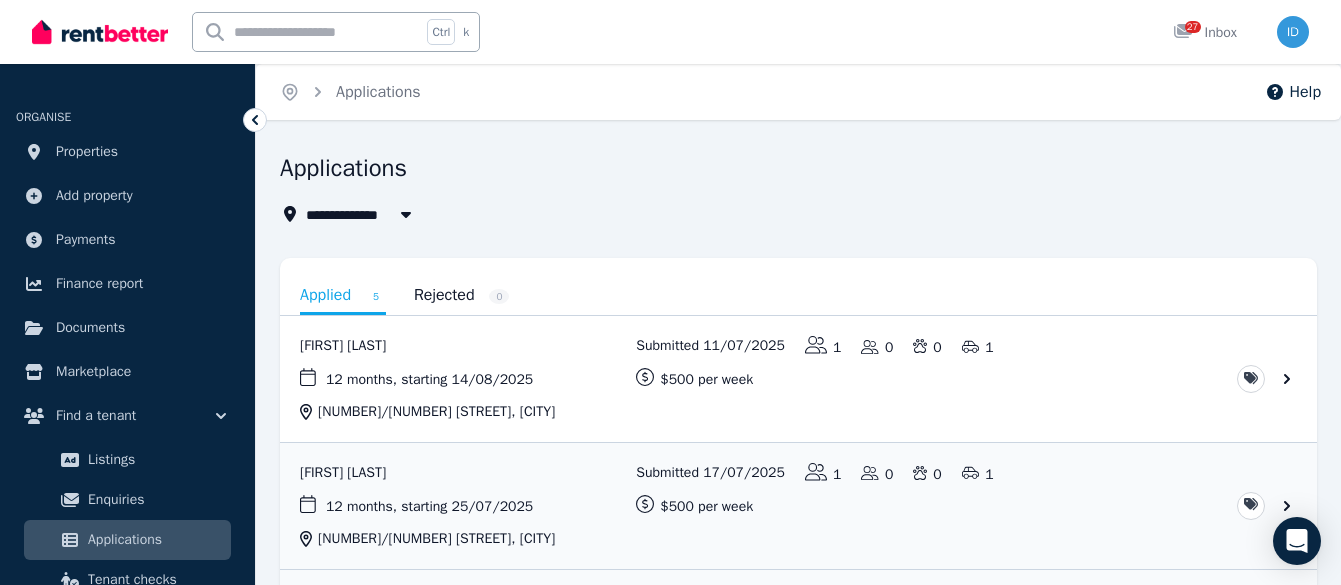 drag, startPoint x: 374, startPoint y: 346, endPoint x: 1036, endPoint y: 254, distance: 668.3622 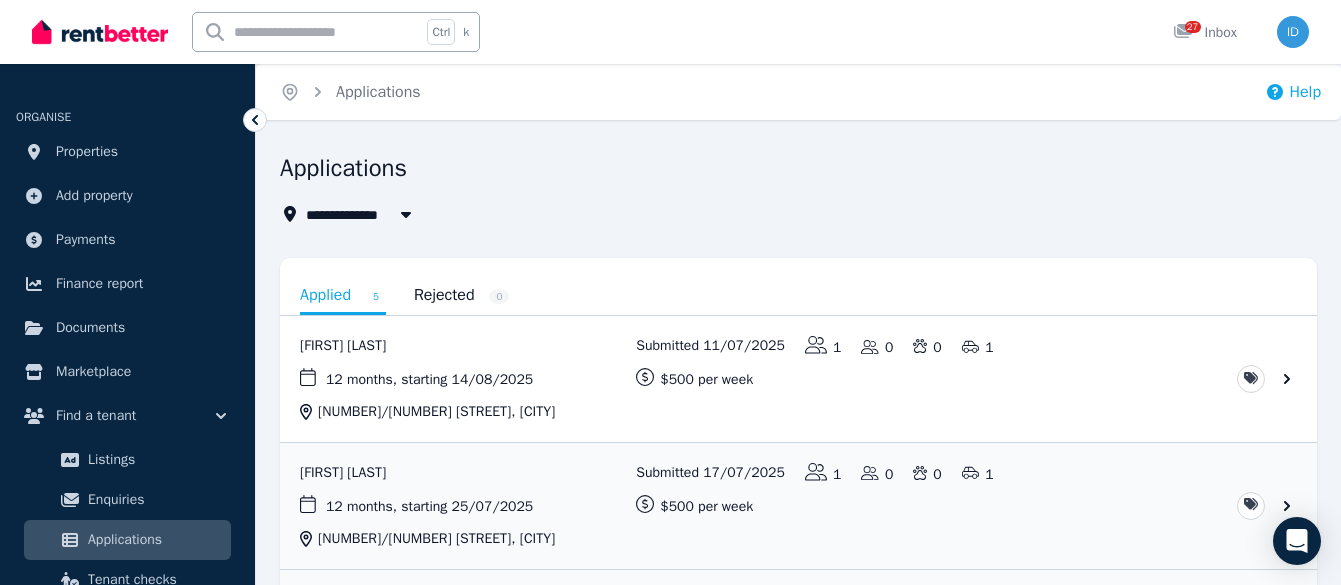 click on "Help" at bounding box center (1293, 92) 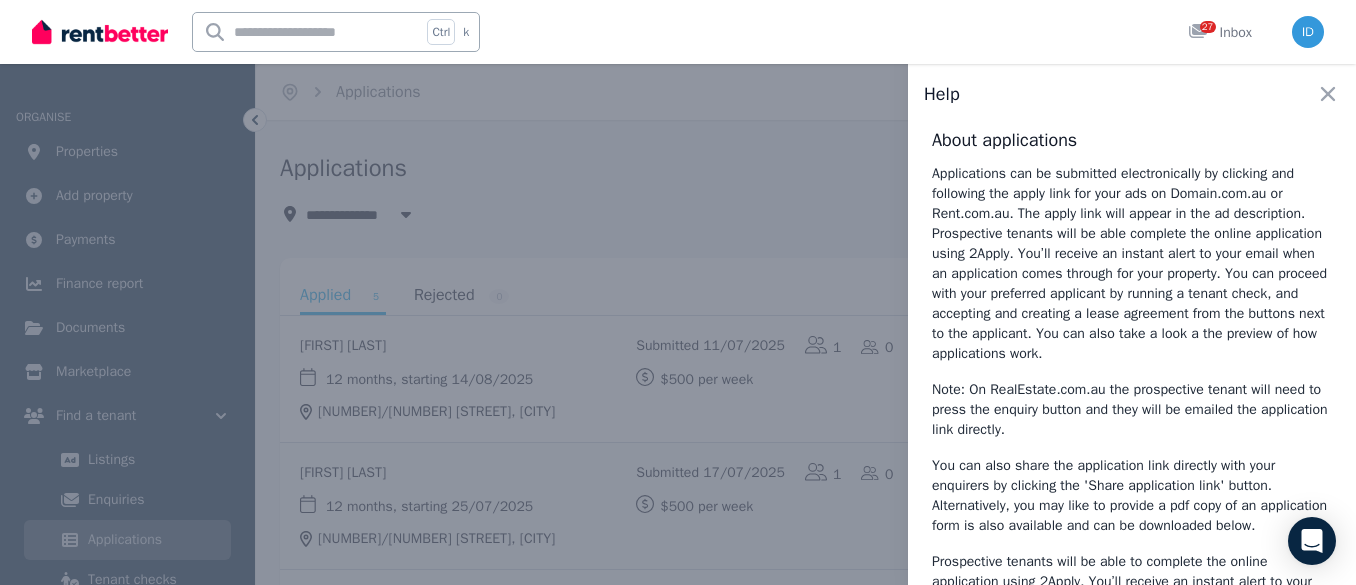 scroll, scrollTop: 525, scrollLeft: 0, axis: vertical 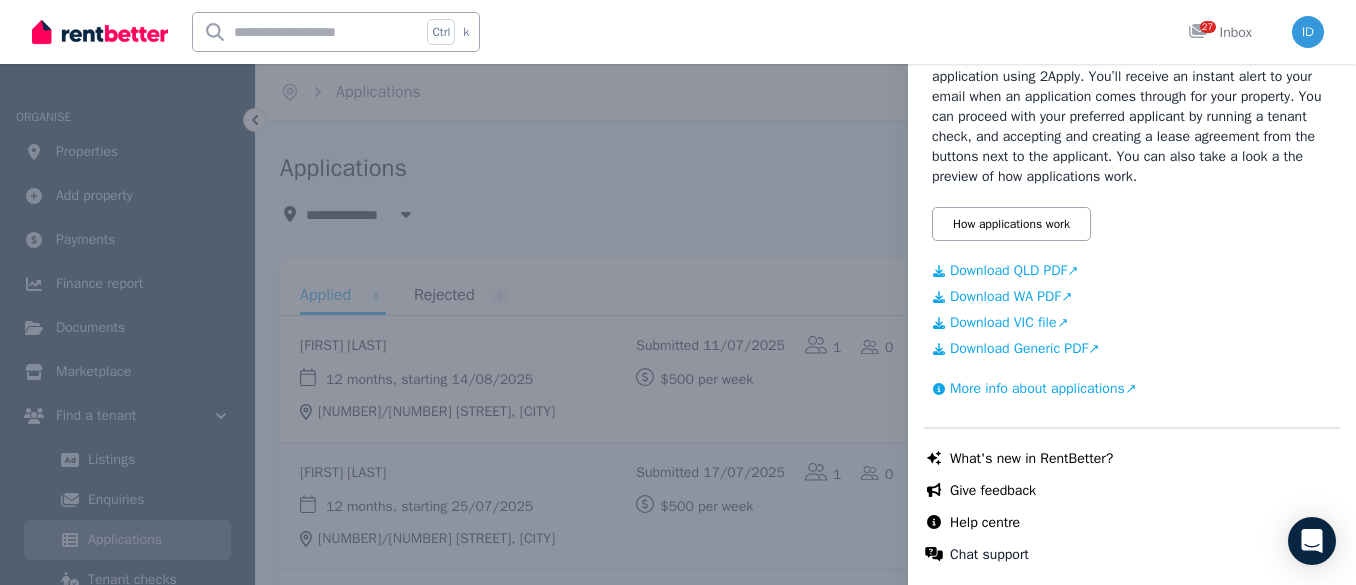 click on "You can also share the application link directly with your enquirers by clicking the 'Share application link' button. Alternatively, you may like to provide a pdf copy of an application form is also available and can be downloaded below." at bounding box center (1132, -9) 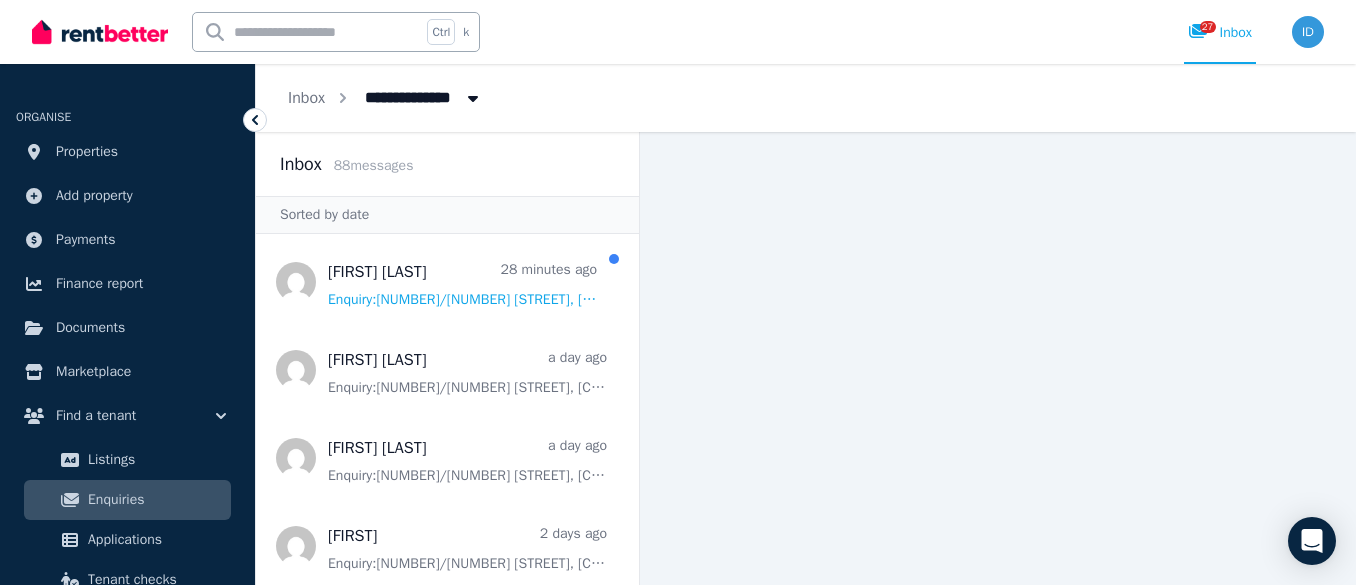 drag, startPoint x: 357, startPoint y: 286, endPoint x: 599, endPoint y: 197, distance: 257.84686 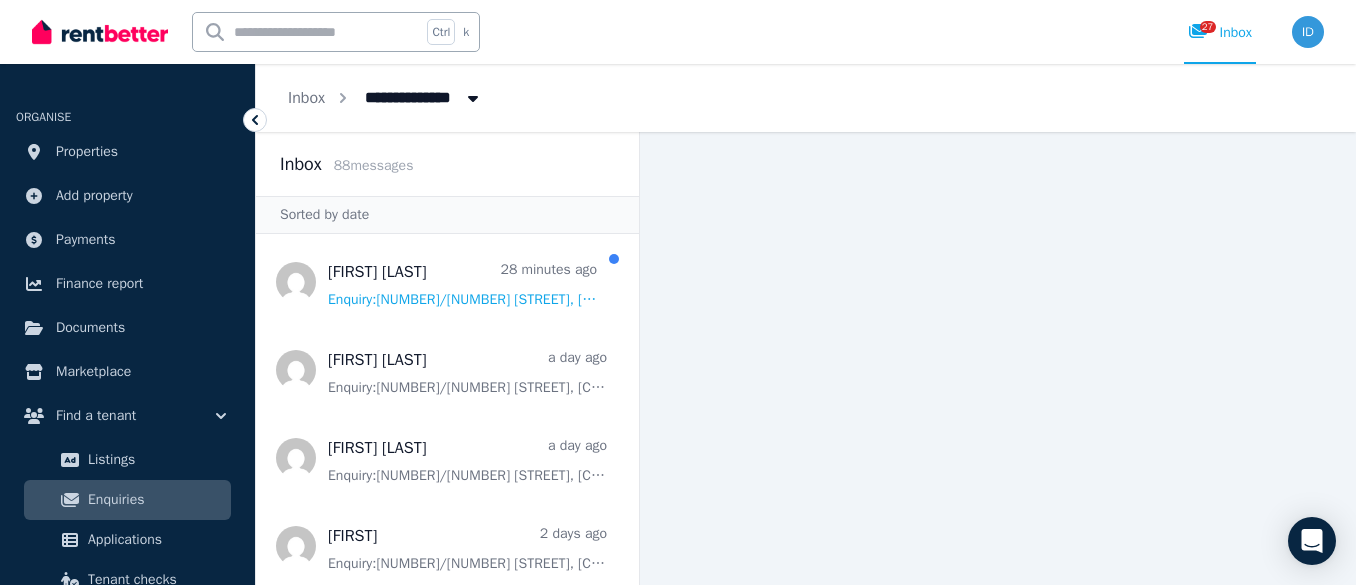 click on "Sorted by date" at bounding box center (447, 215) 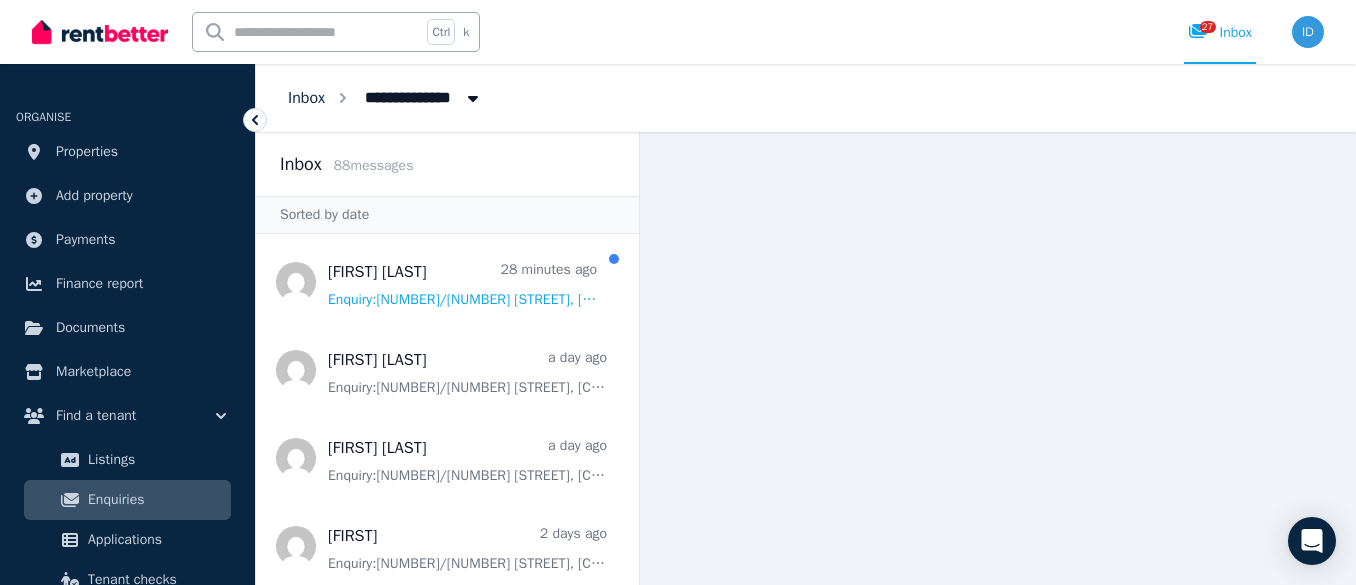 click on "Inbox" at bounding box center (306, 98) 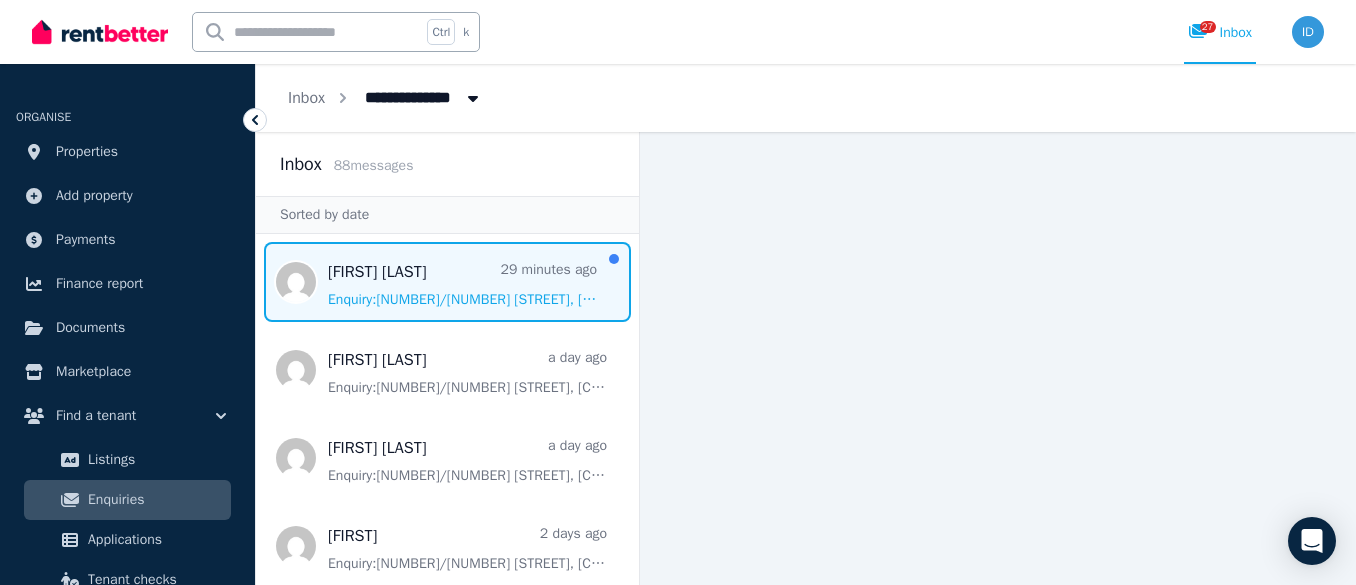 click at bounding box center (447, 282) 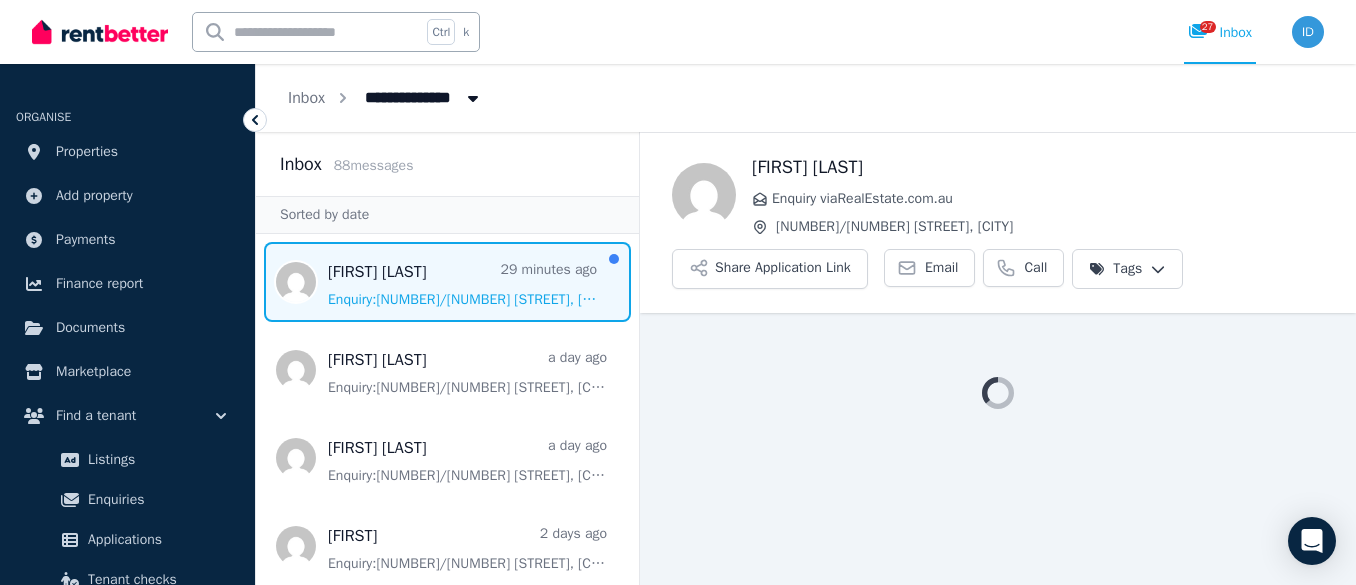 click at bounding box center [447, 282] 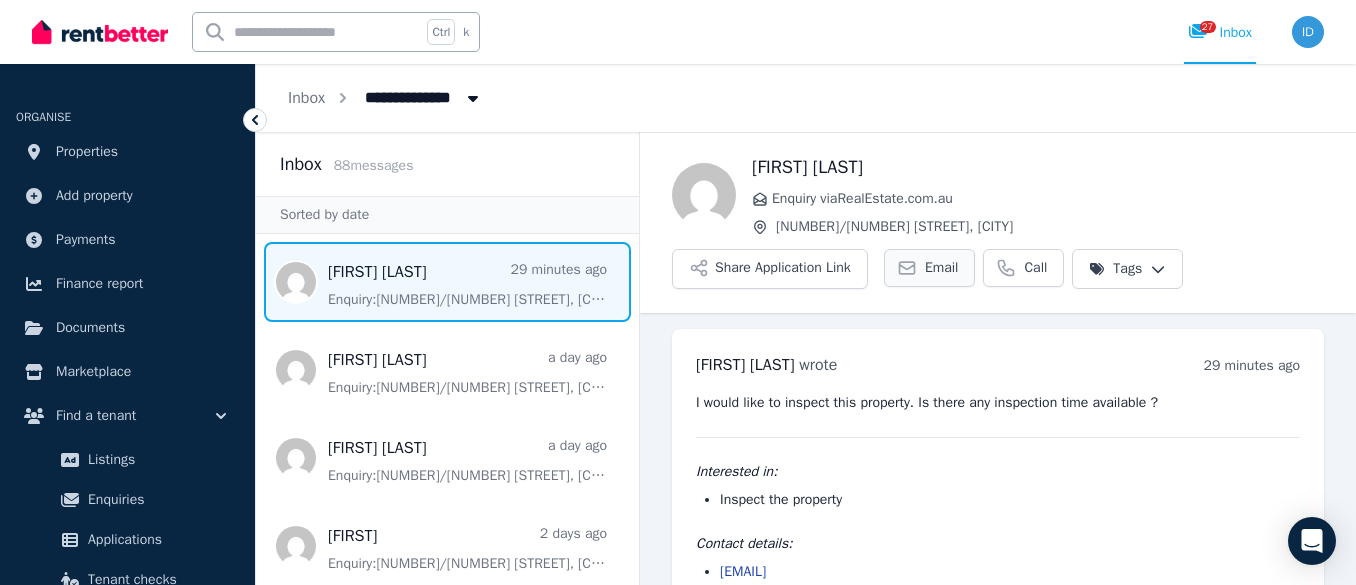 scroll, scrollTop: 61, scrollLeft: 0, axis: vertical 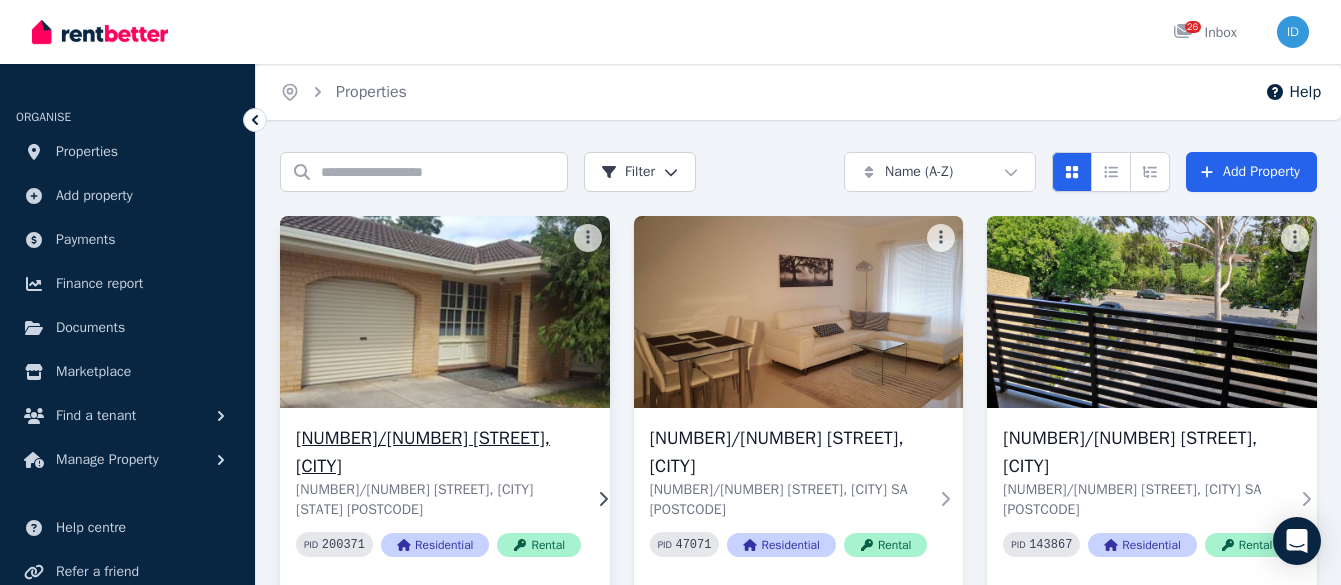 click at bounding box center (445, 312) 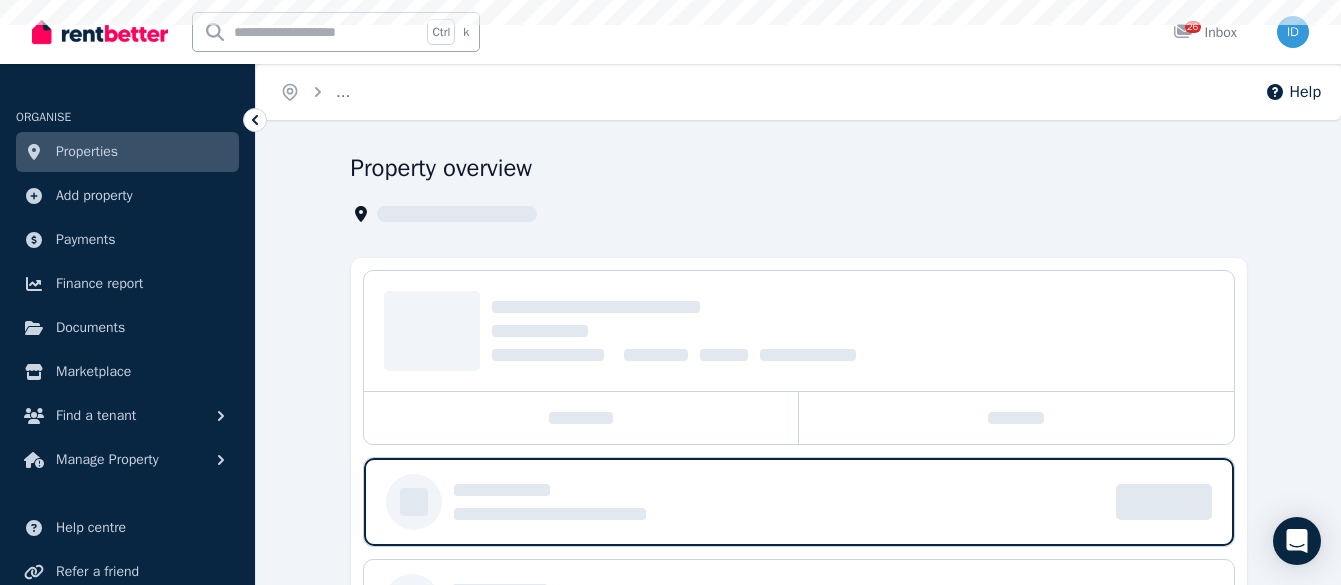 click at bounding box center [799, 331] 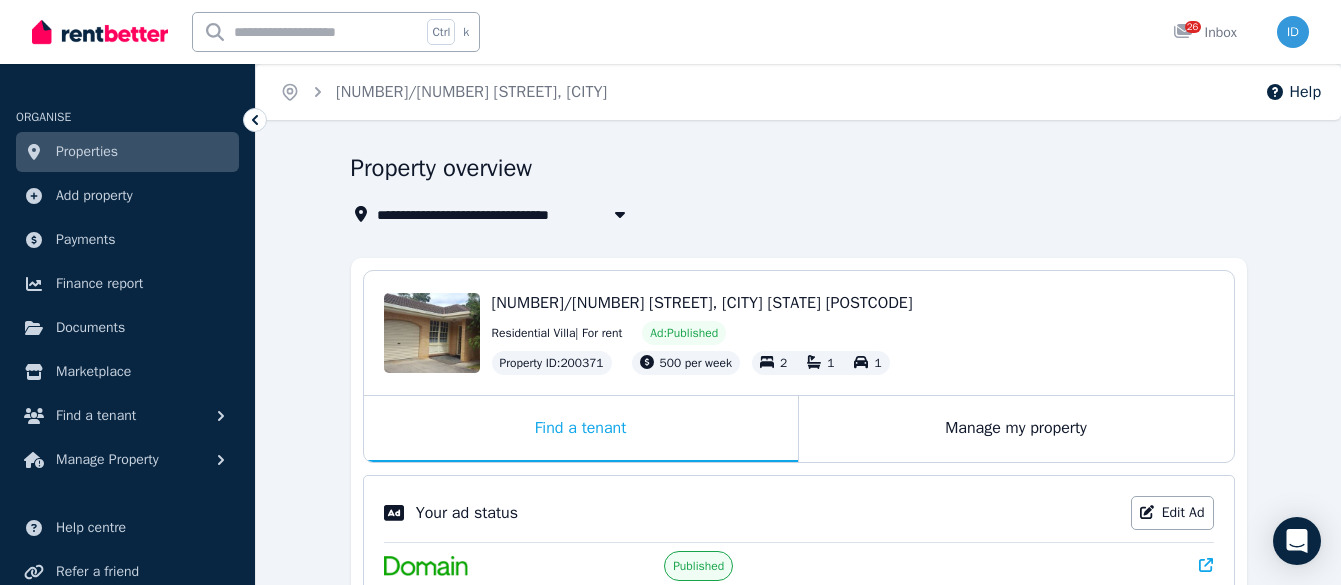 scroll, scrollTop: 100, scrollLeft: 0, axis: vertical 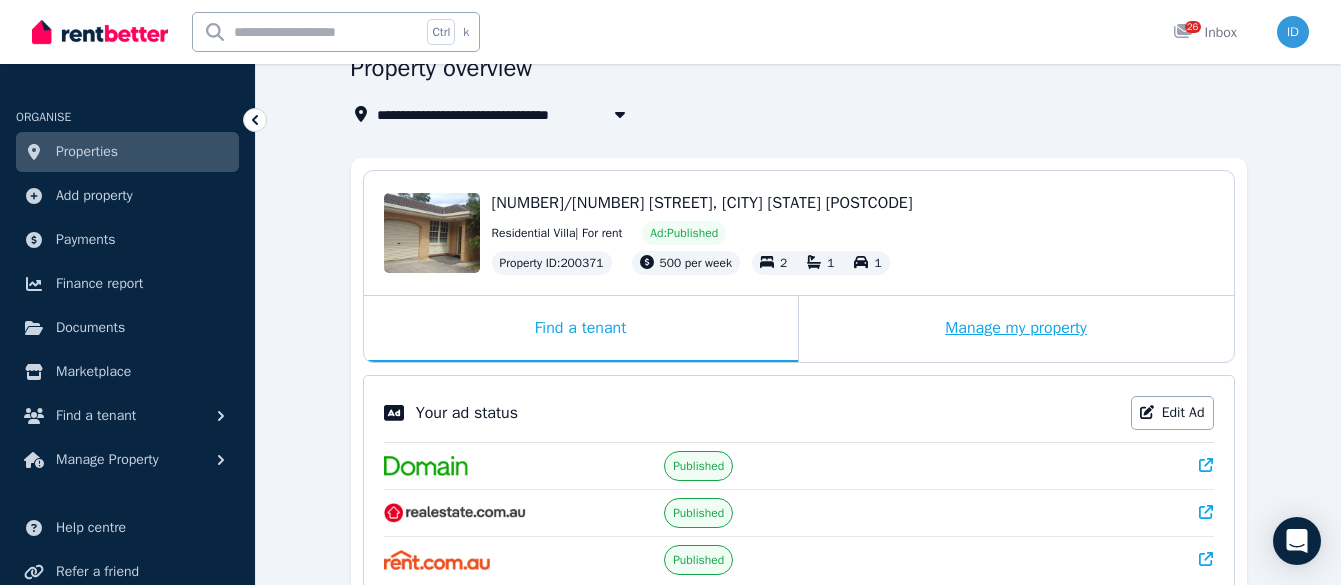 click on "Manage my property" at bounding box center [1016, 329] 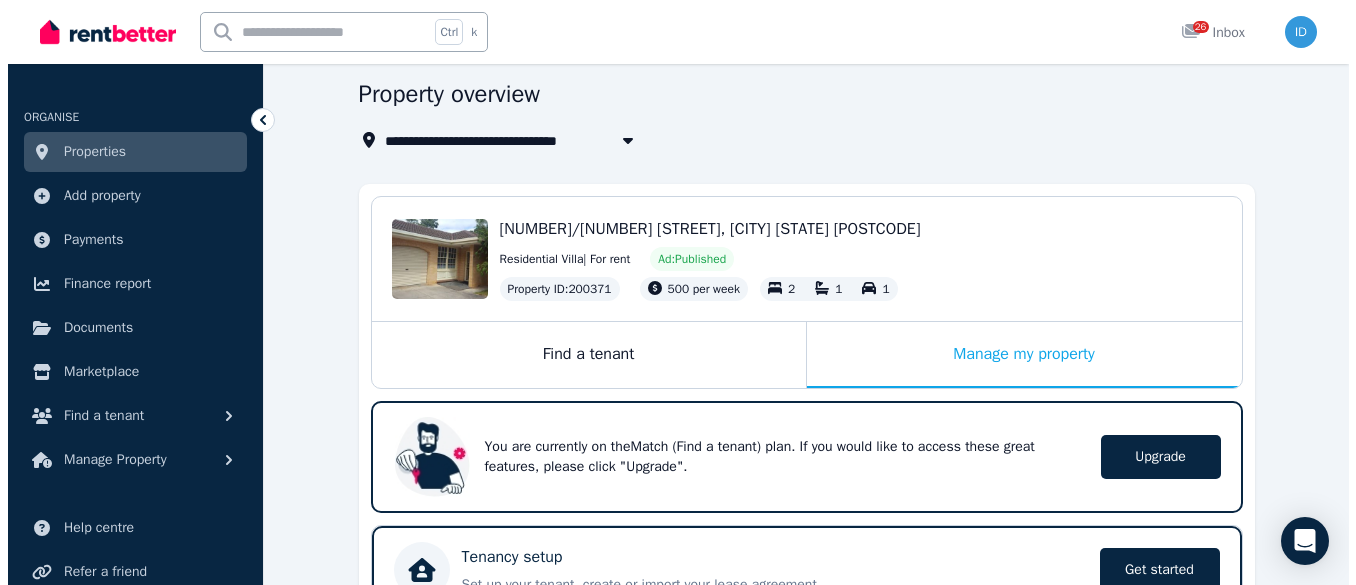 scroll, scrollTop: 0, scrollLeft: 0, axis: both 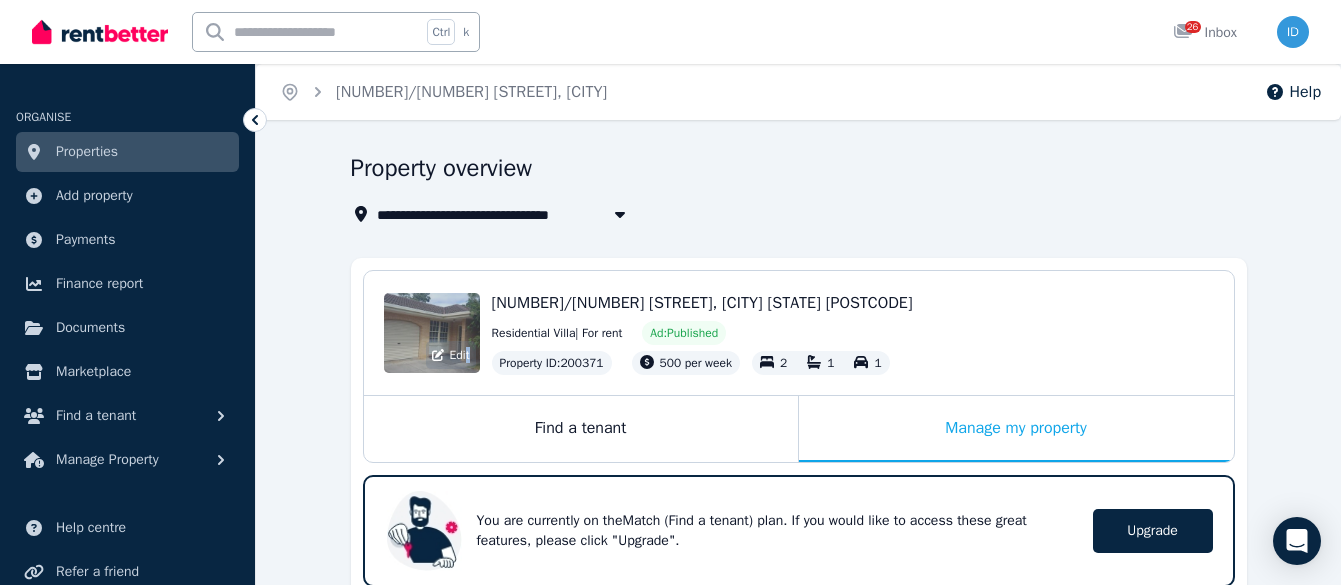 click on "Edit" at bounding box center (451, 355) 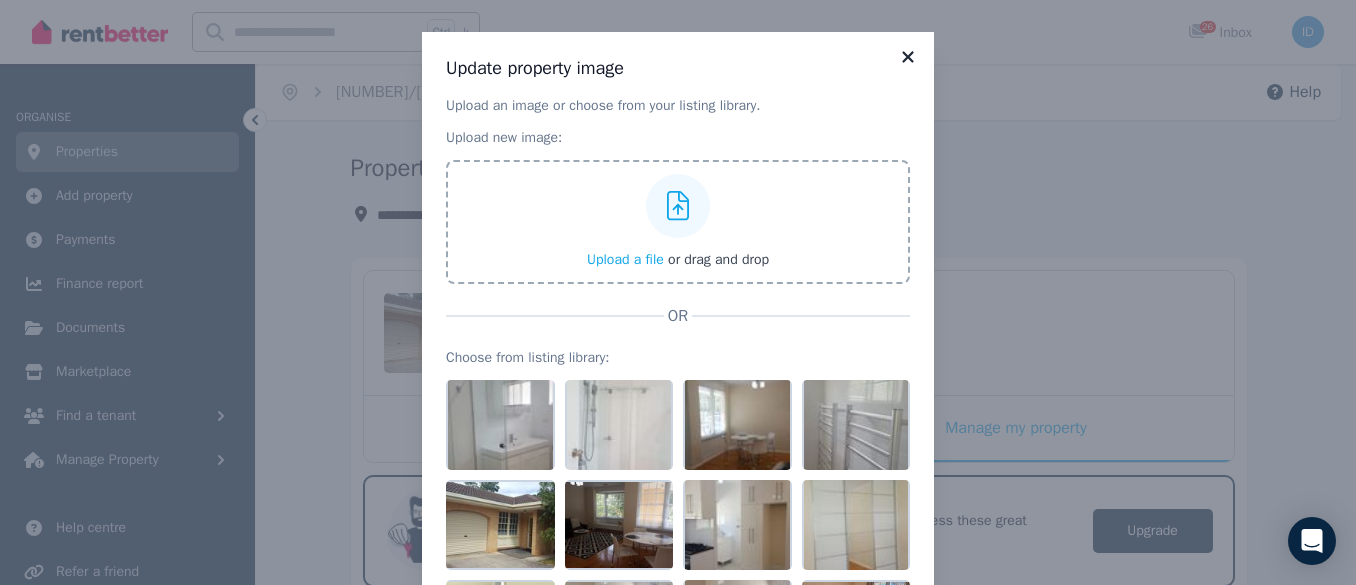 click 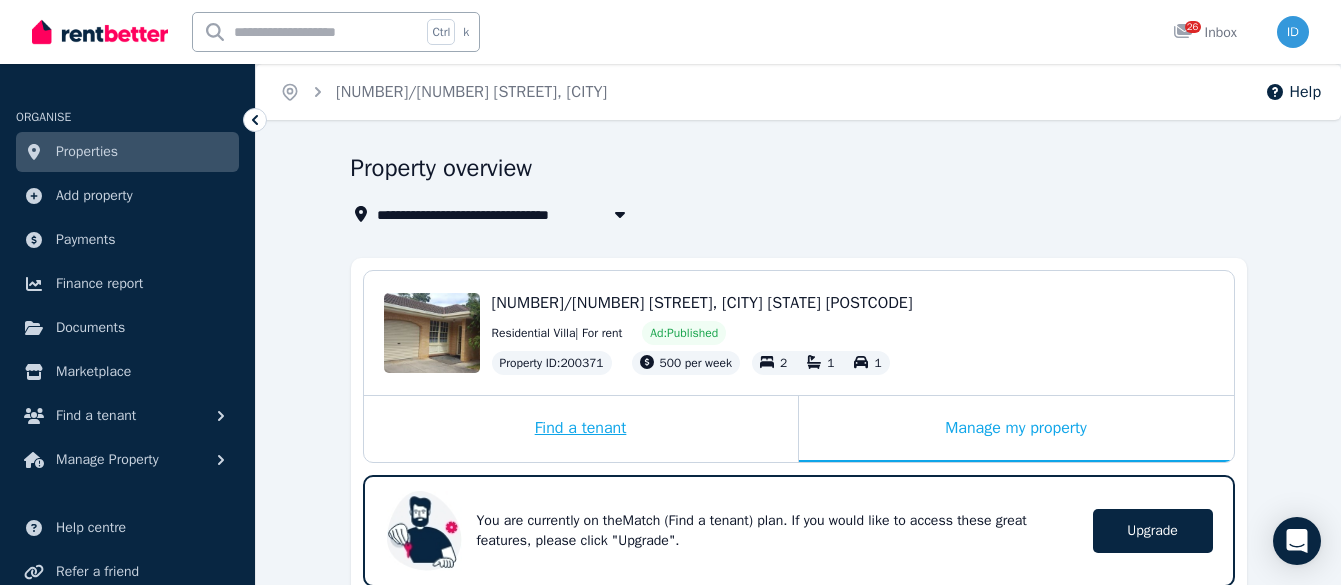 click on "Find a tenant" at bounding box center [581, 429] 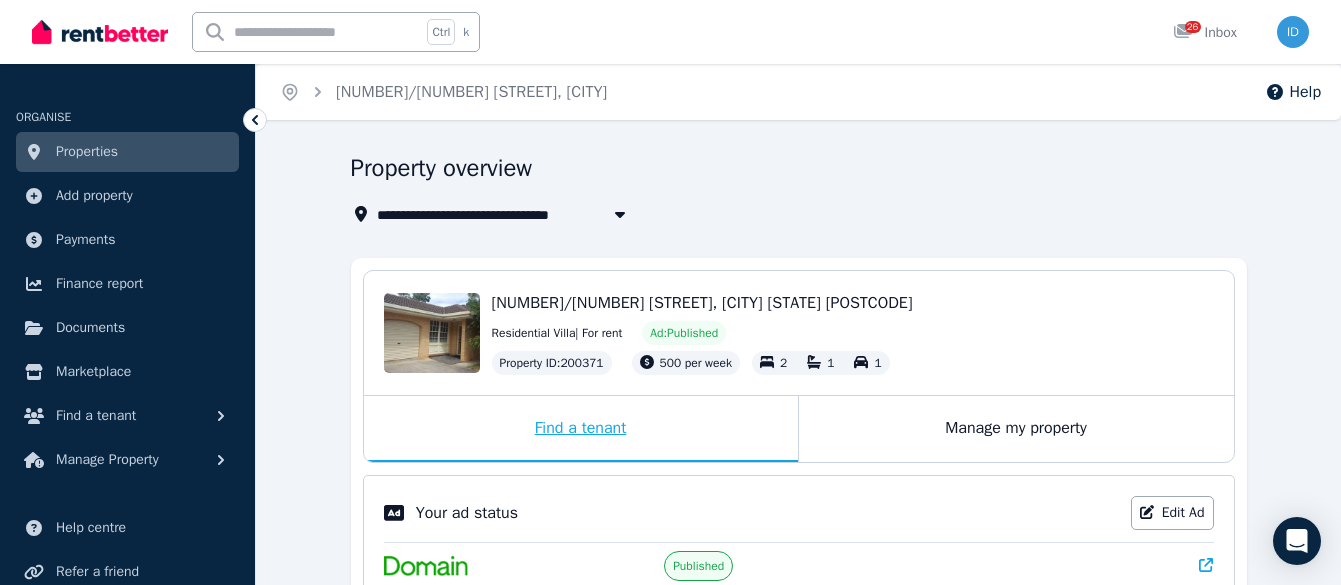 click on "Find a tenant" at bounding box center (581, 429) 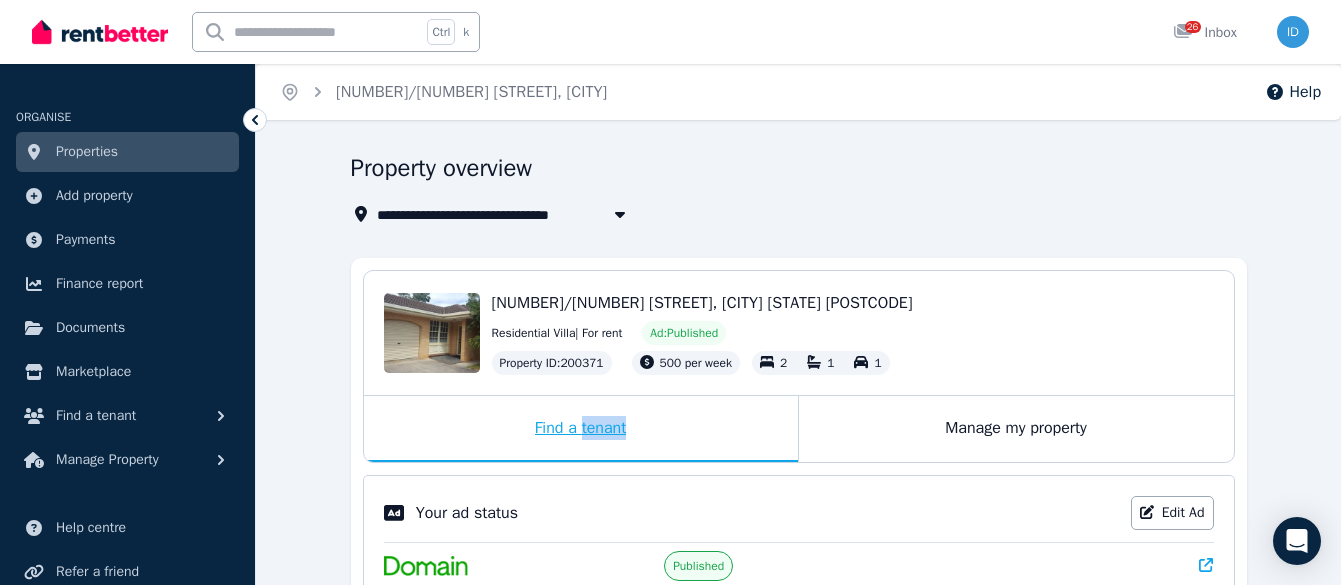 click on "Find a tenant" at bounding box center (581, 429) 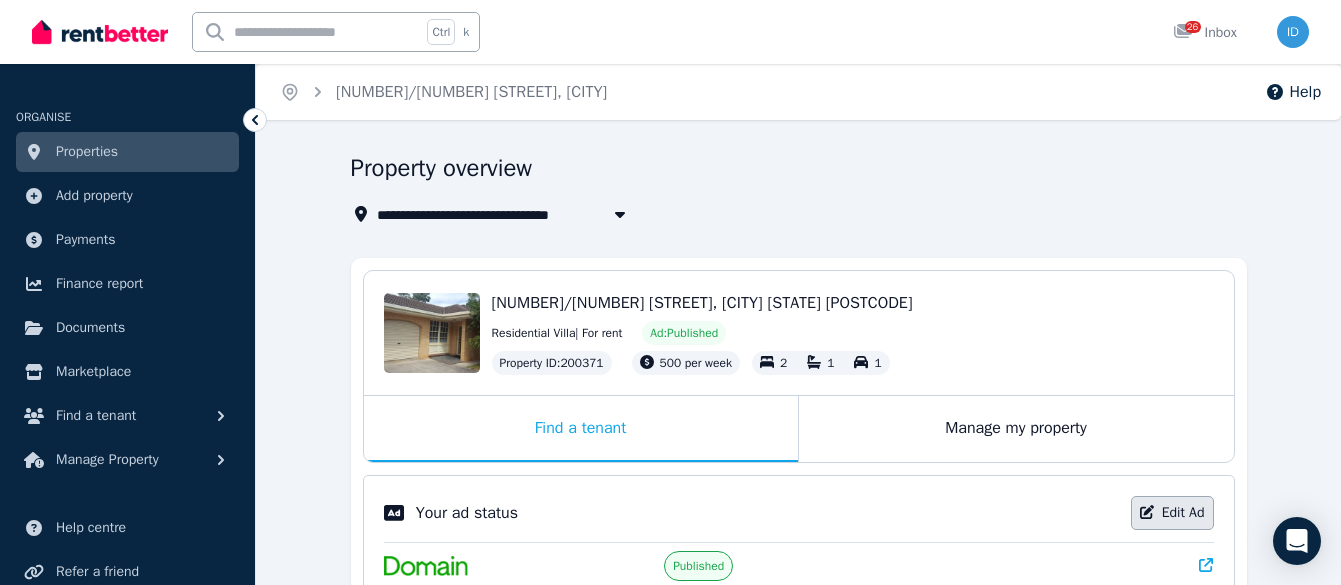 click on "Edit Ad" at bounding box center [1172, 513] 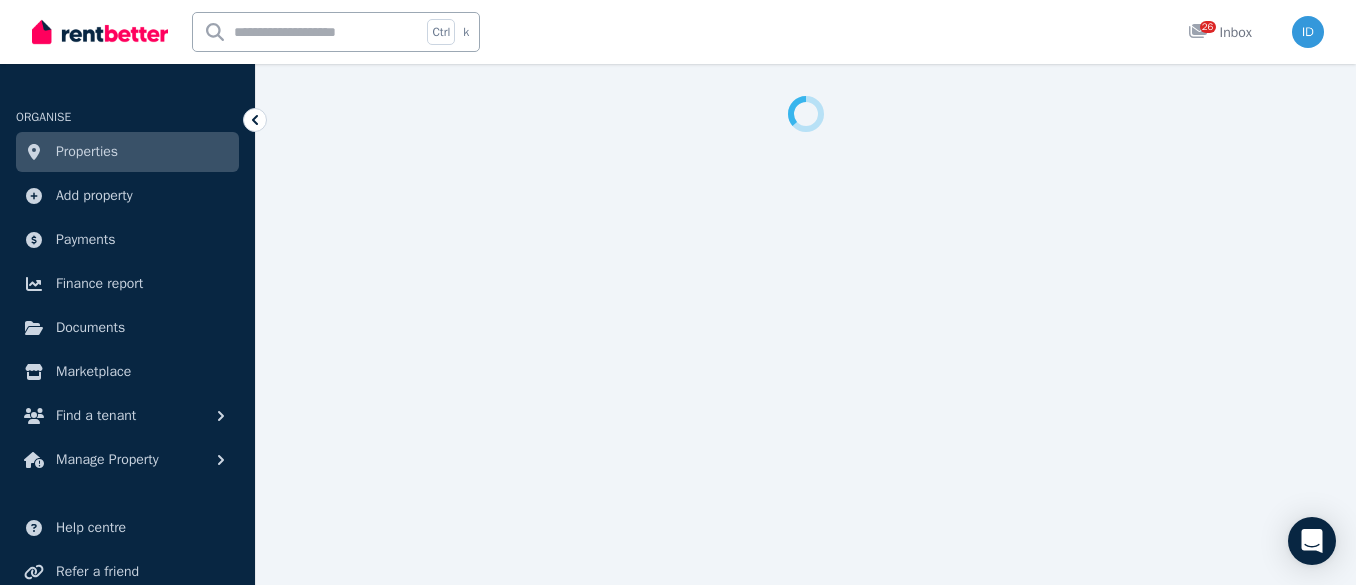 select on "**********" 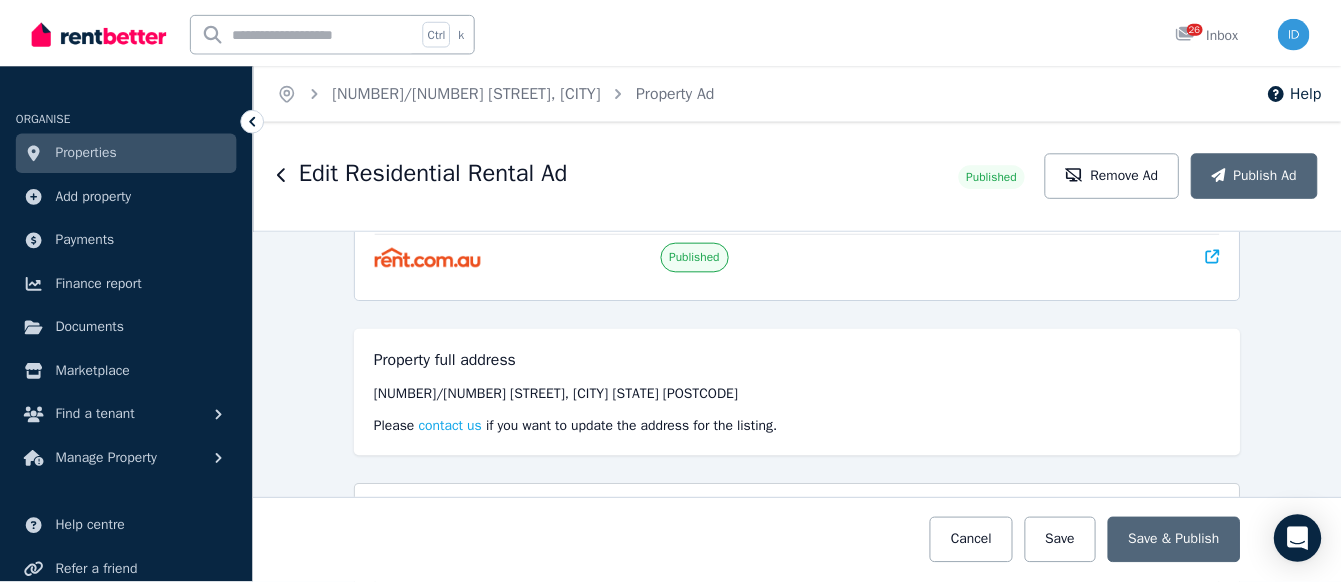 scroll, scrollTop: 0, scrollLeft: 0, axis: both 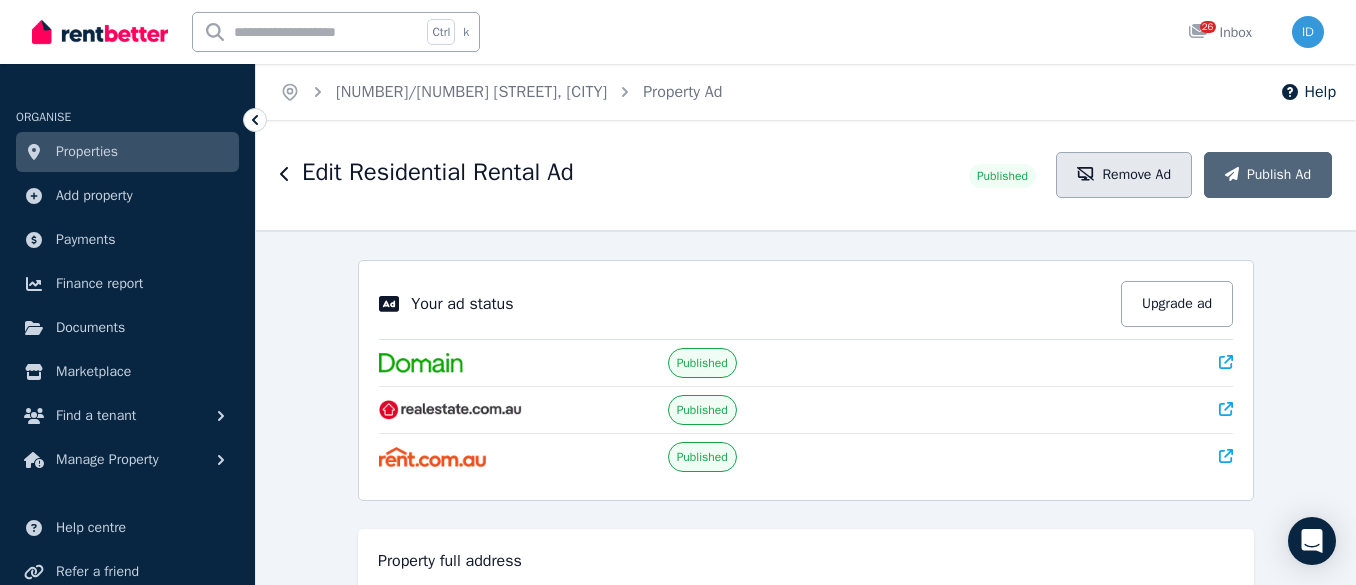 click 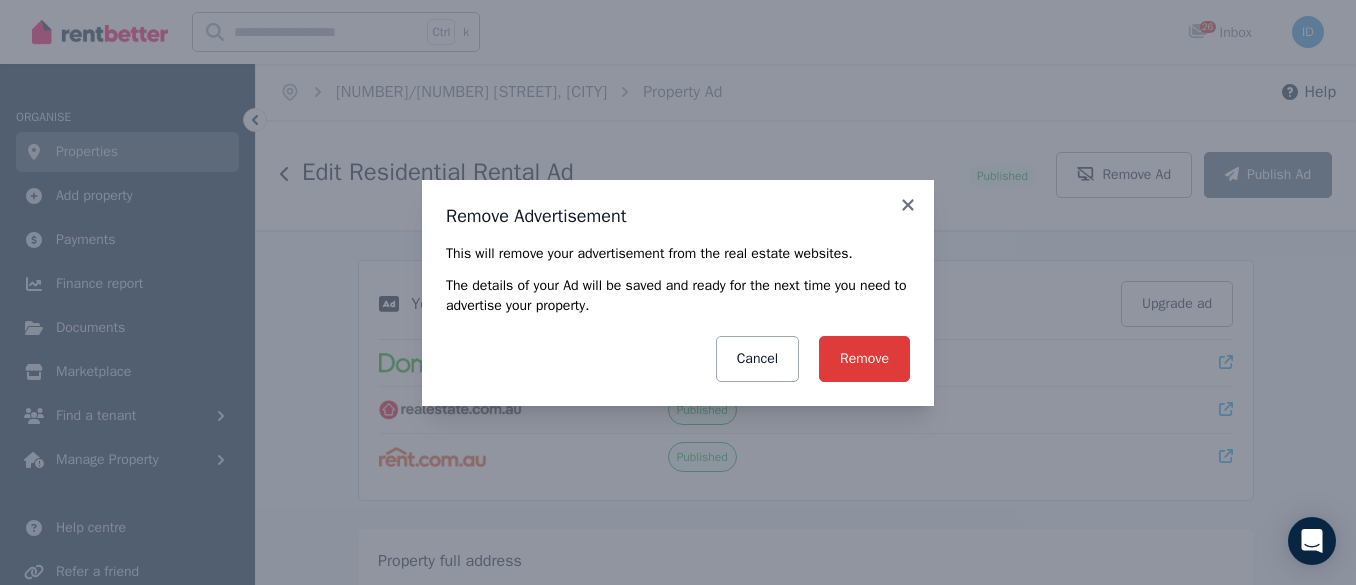 click on "Remove" at bounding box center (864, 359) 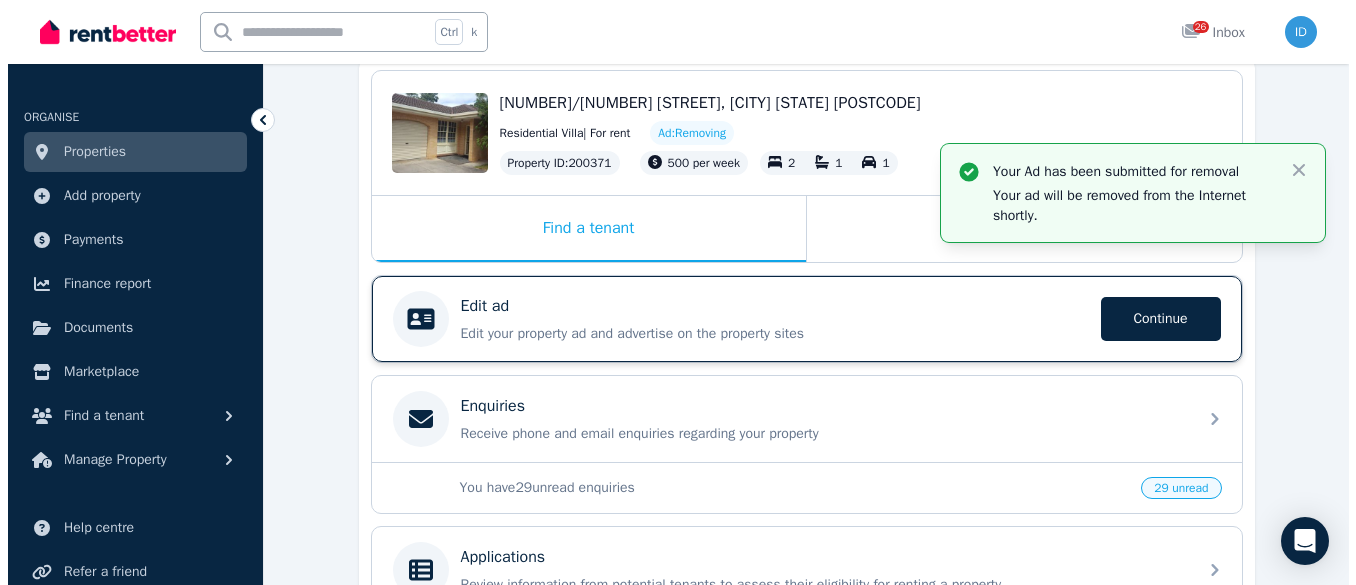 scroll, scrollTop: 0, scrollLeft: 0, axis: both 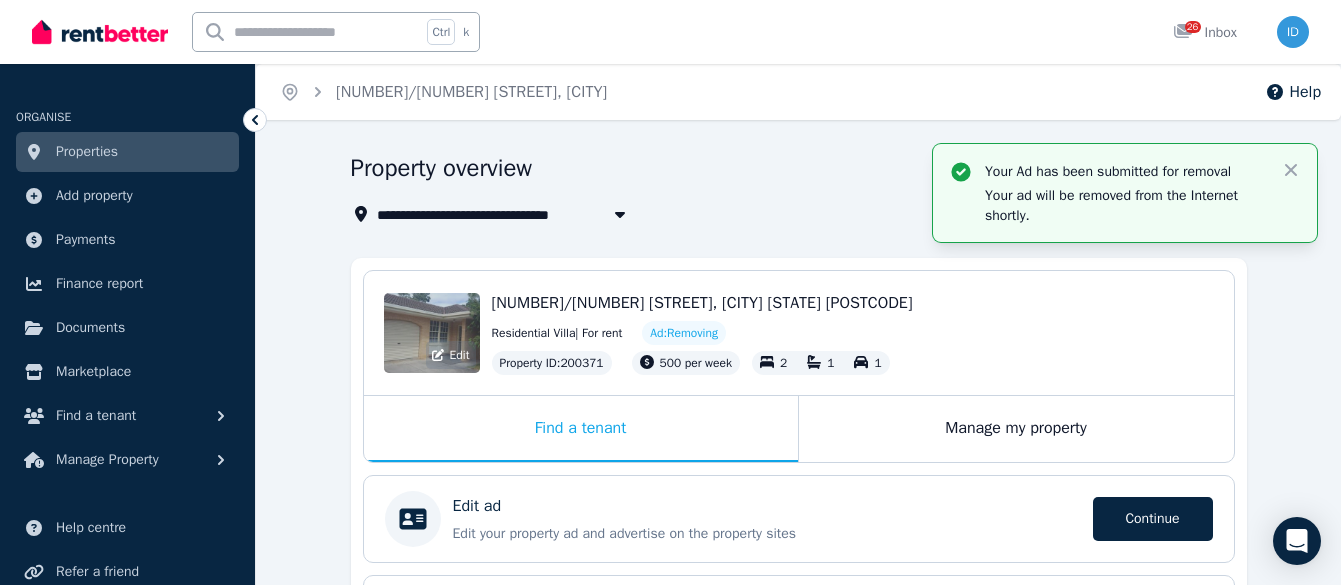 click on "Edit" at bounding box center (432, 333) 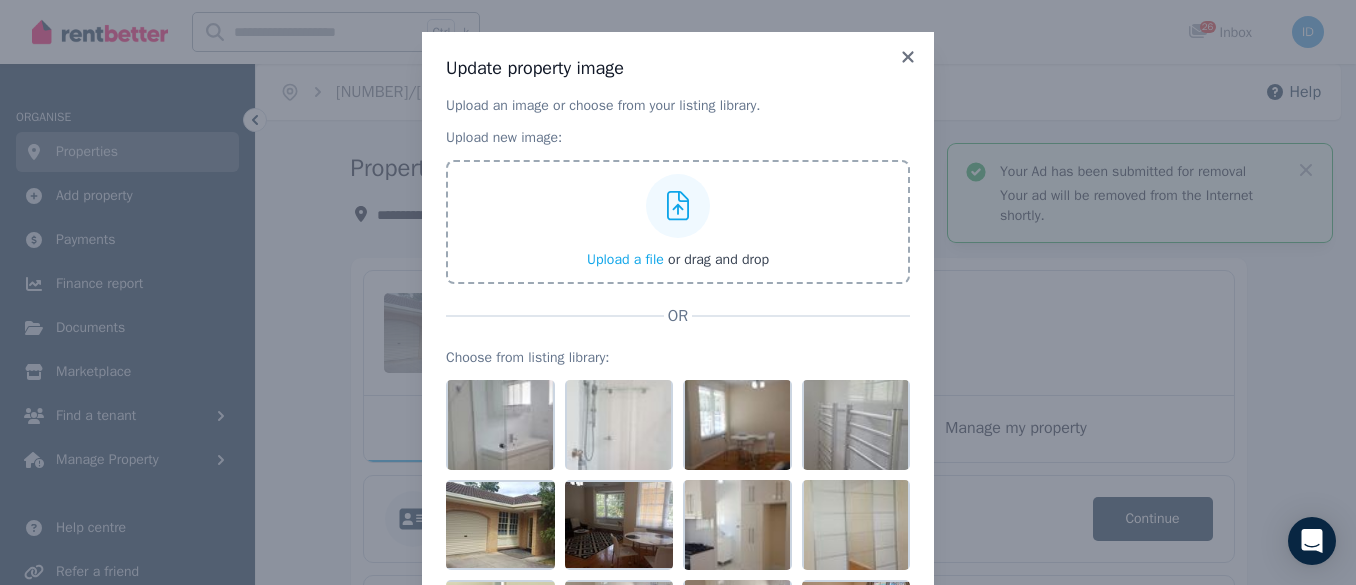 scroll, scrollTop: 112, scrollLeft: 0, axis: vertical 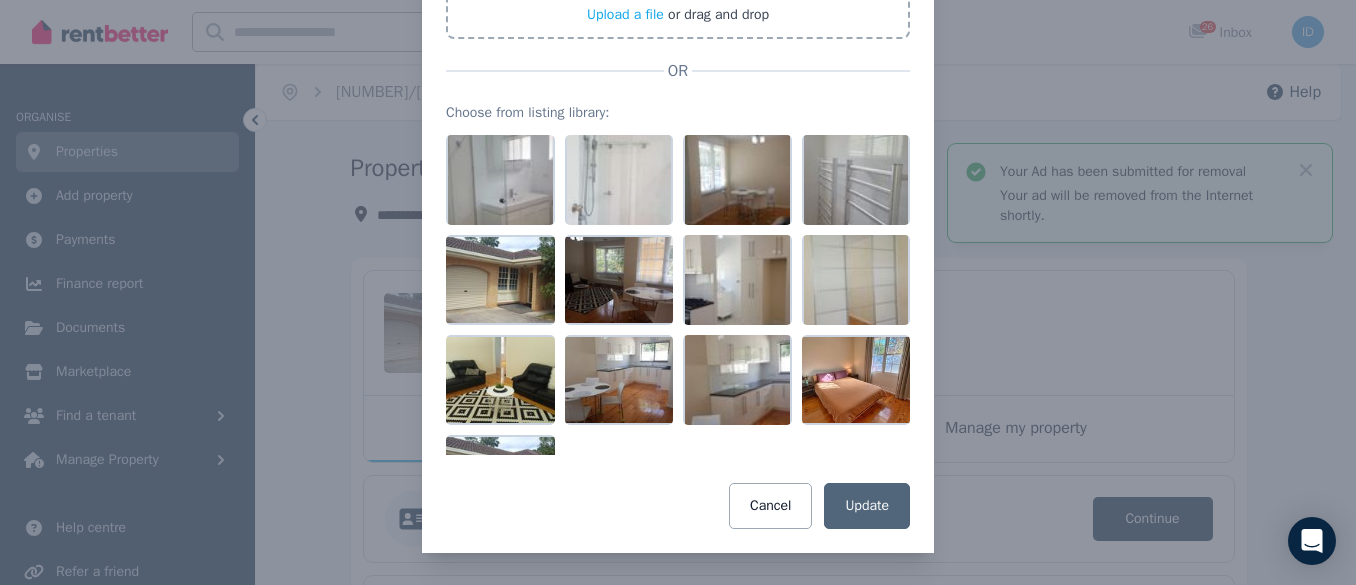 click on "Update property image Upload an image or choose from your listing library. Upload new image: Upload a file   or drag and drop OR Choose from listing library: Cancel Update" at bounding box center (678, 170) 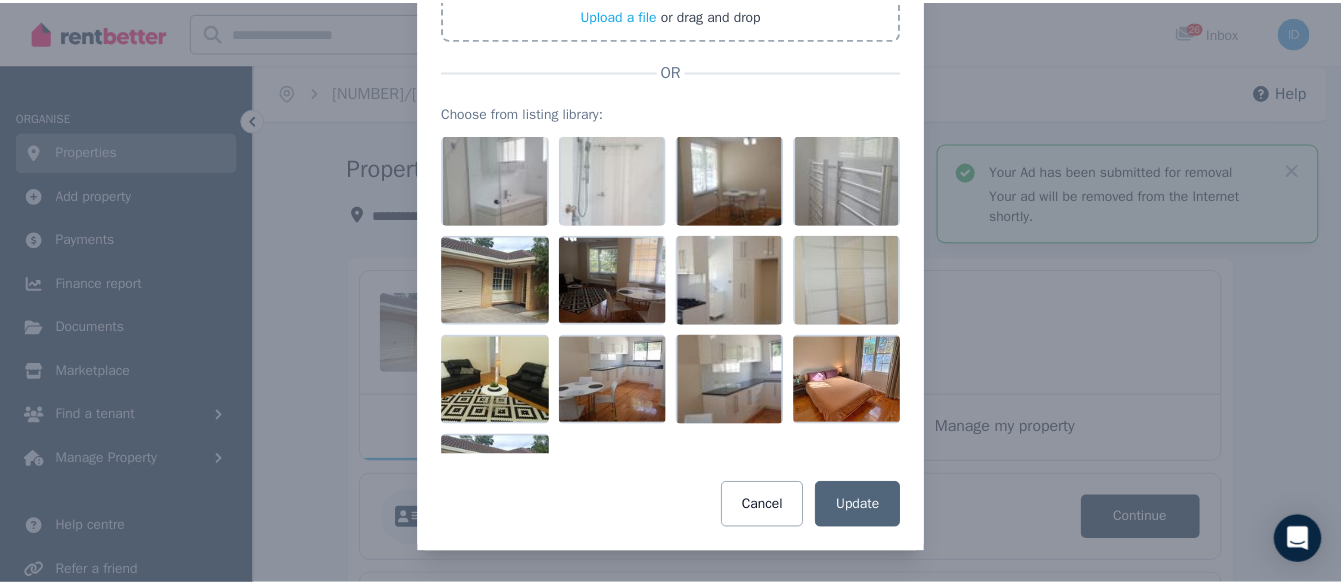 scroll, scrollTop: 0, scrollLeft: 0, axis: both 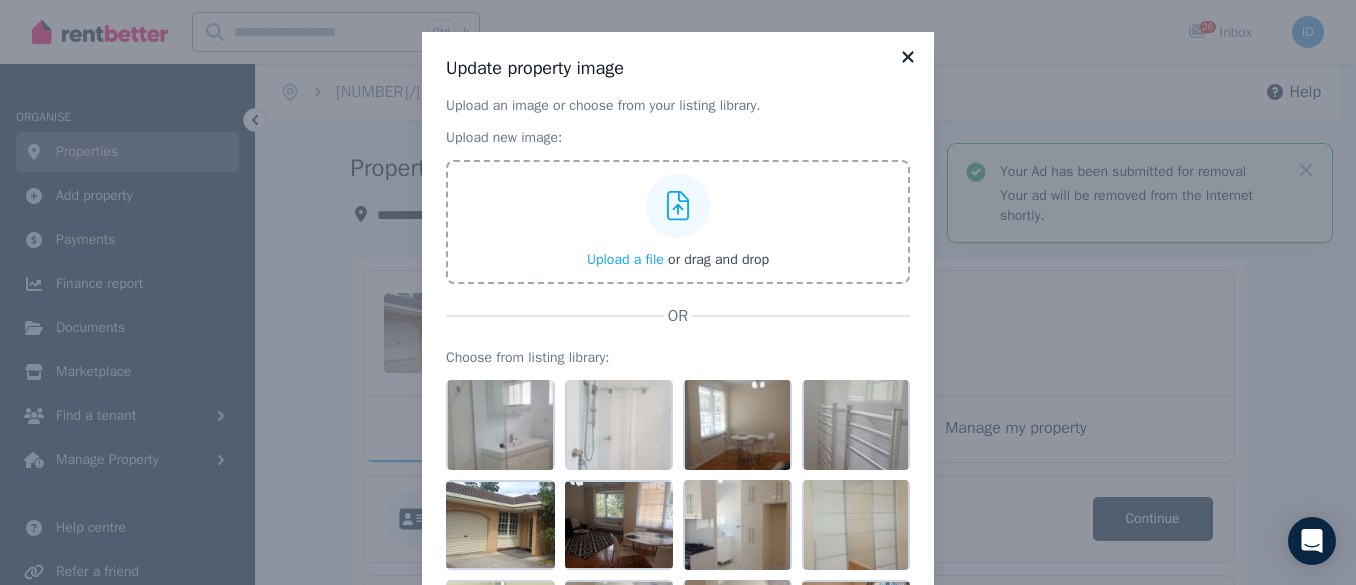 click 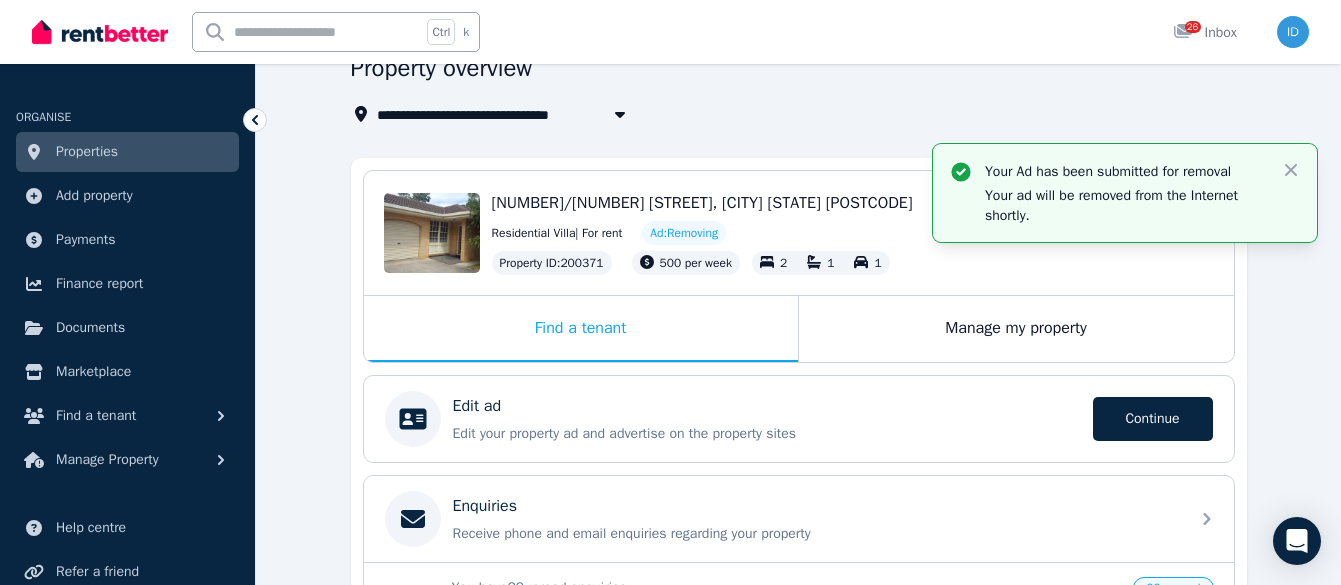 scroll, scrollTop: 0, scrollLeft: 0, axis: both 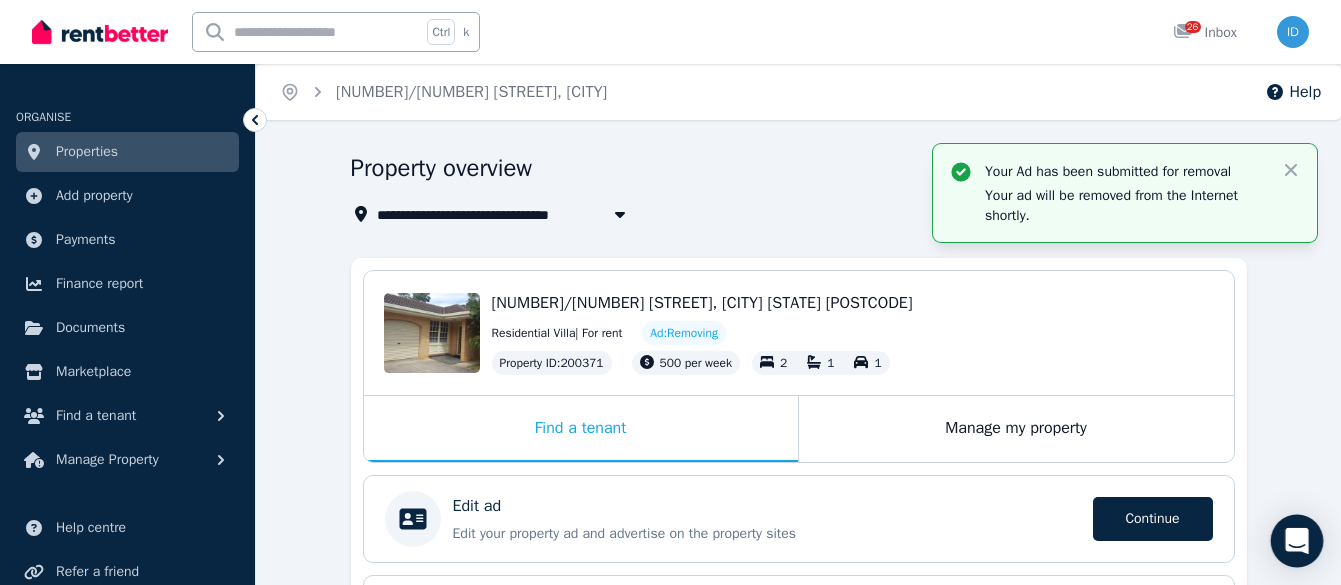 click 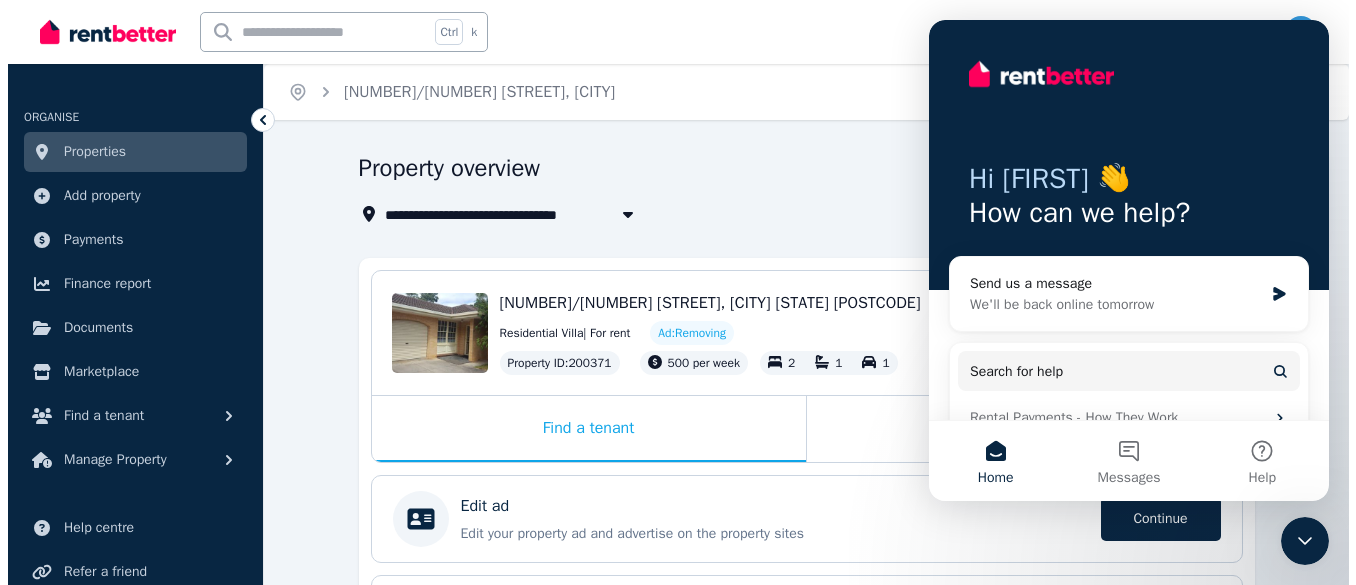 scroll, scrollTop: 0, scrollLeft: 0, axis: both 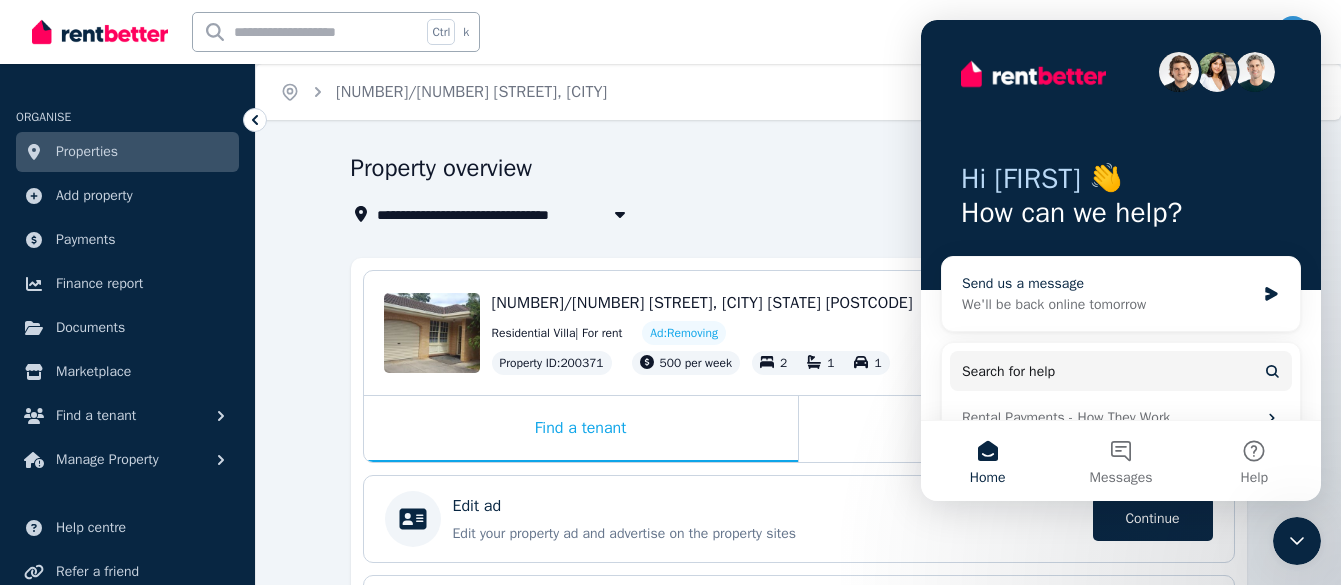 click on "Send us a message" at bounding box center (1108, 283) 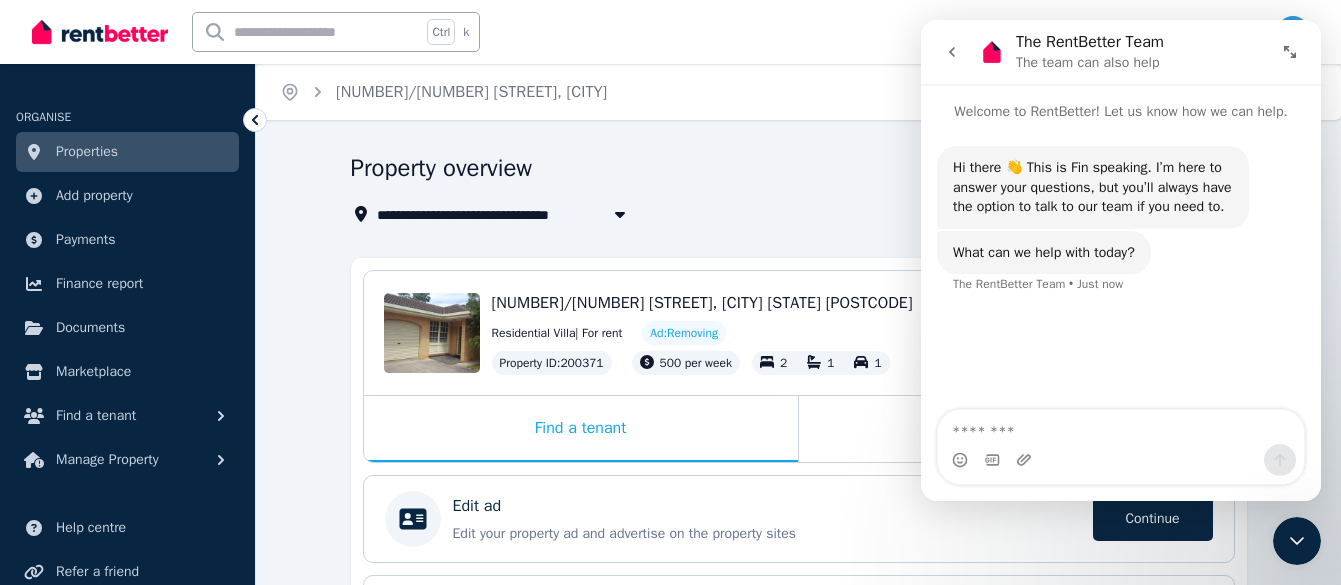 click at bounding box center [1121, 427] 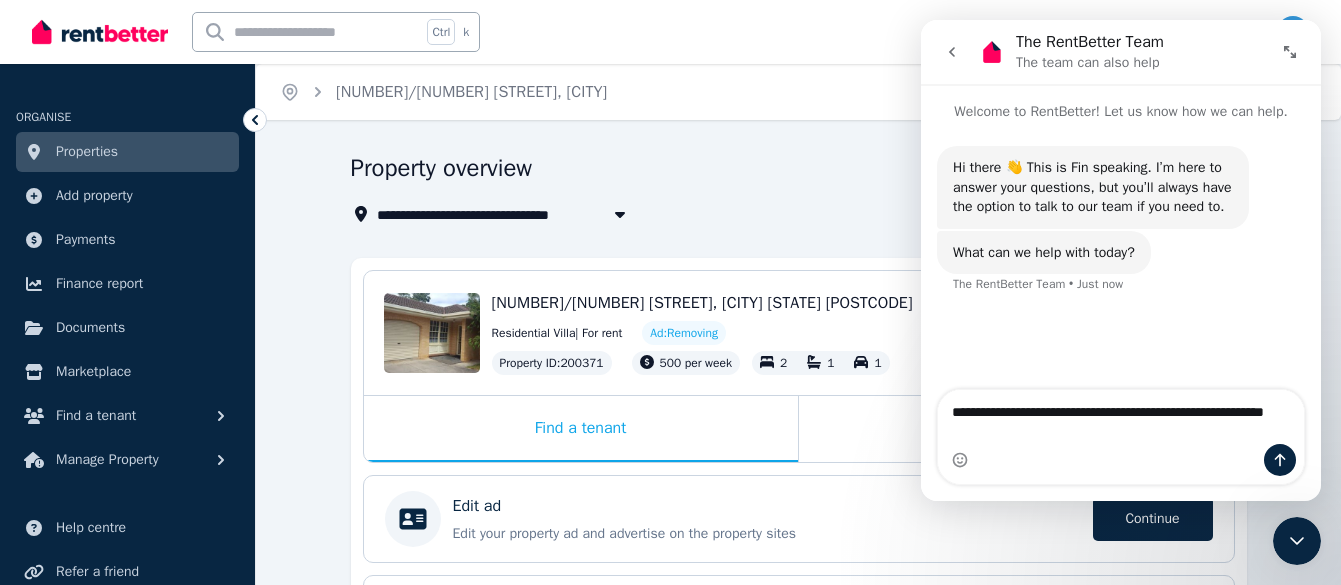 click on "**********" at bounding box center (1121, 417) 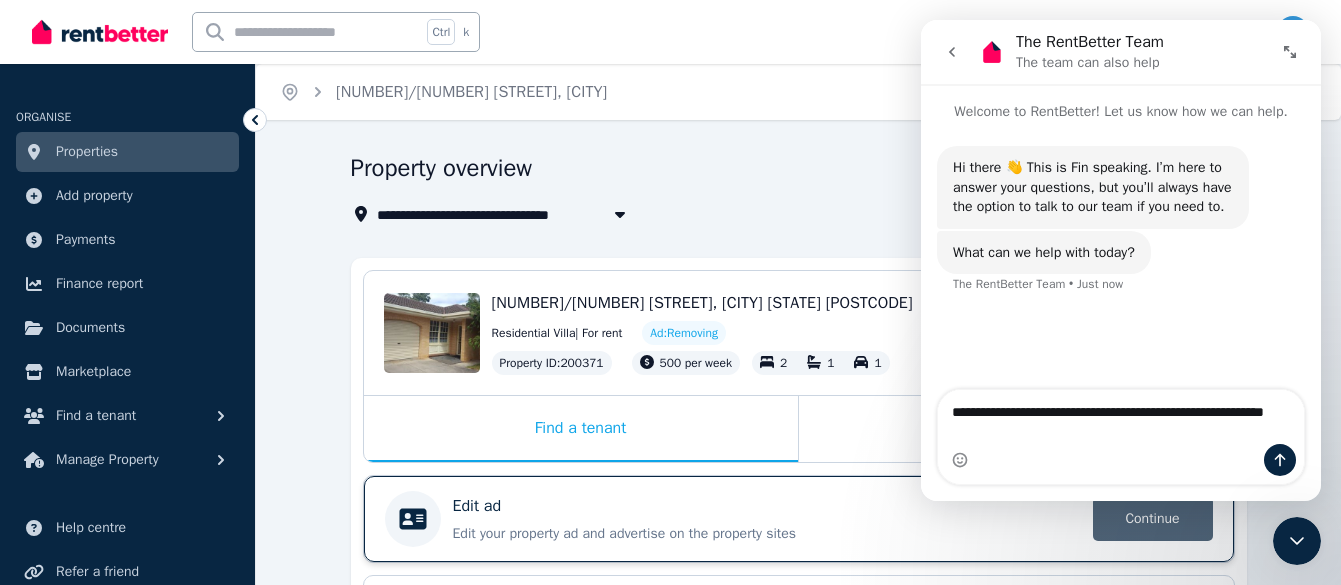 type on "**********" 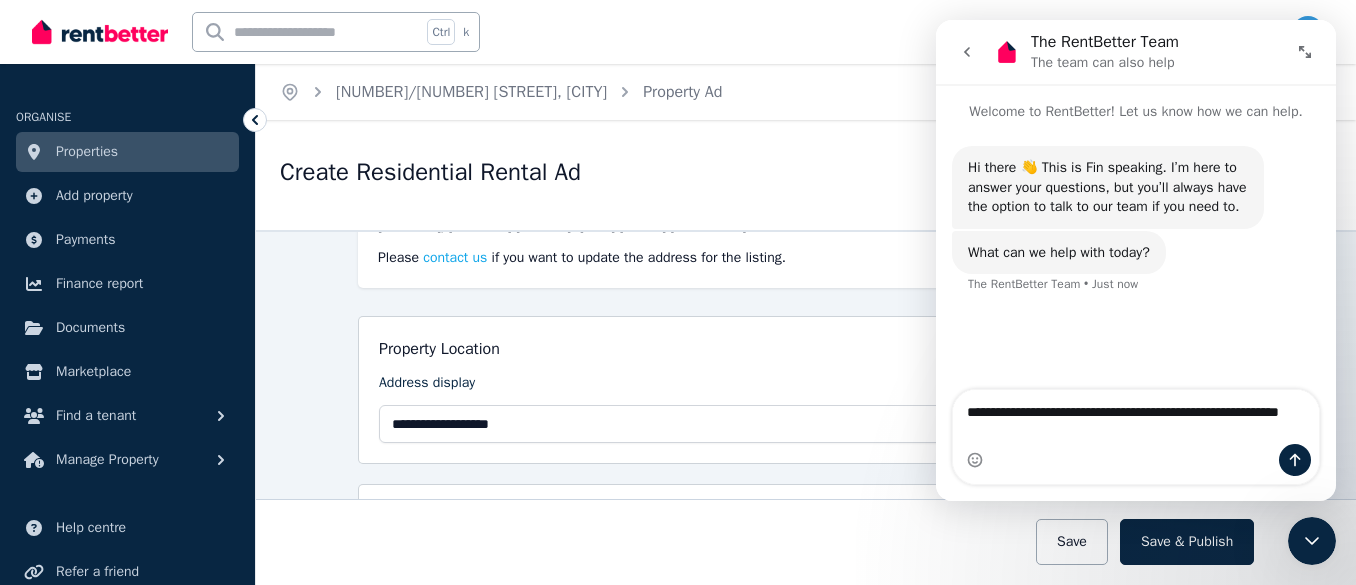 scroll, scrollTop: 200, scrollLeft: 0, axis: vertical 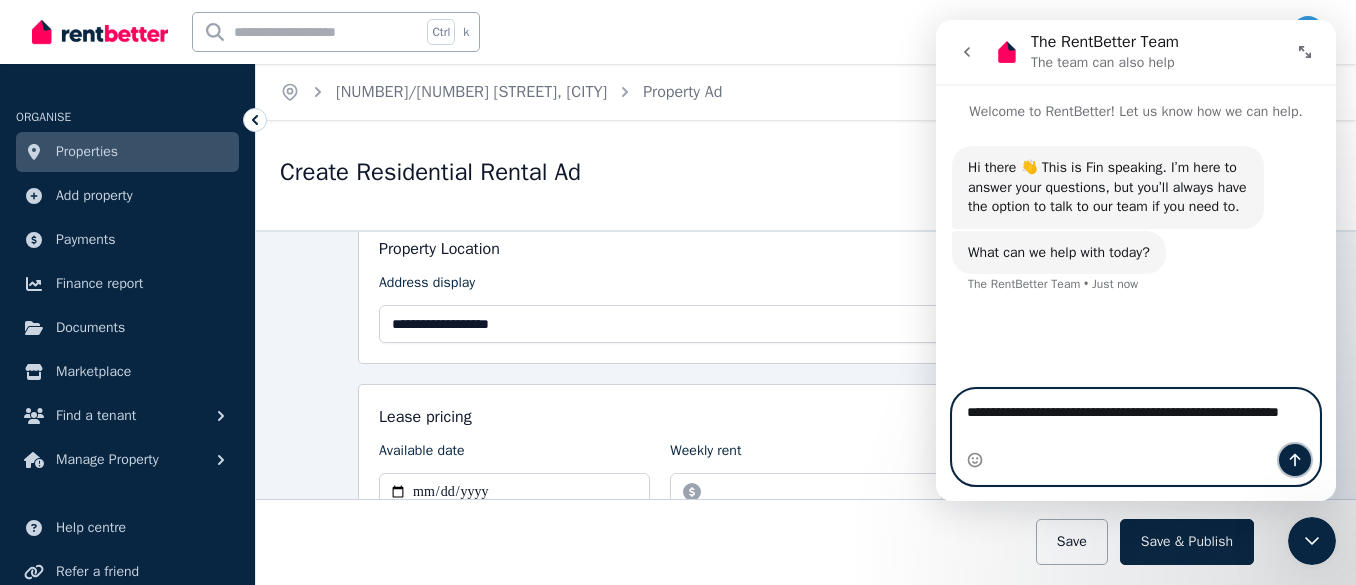 click 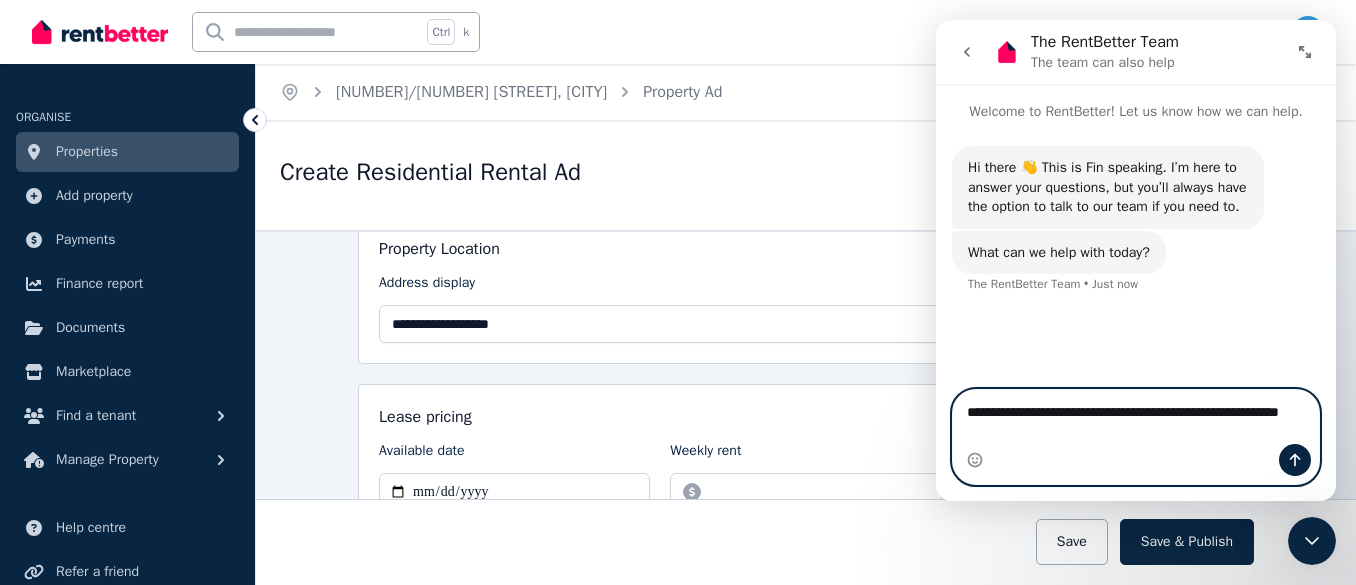 type 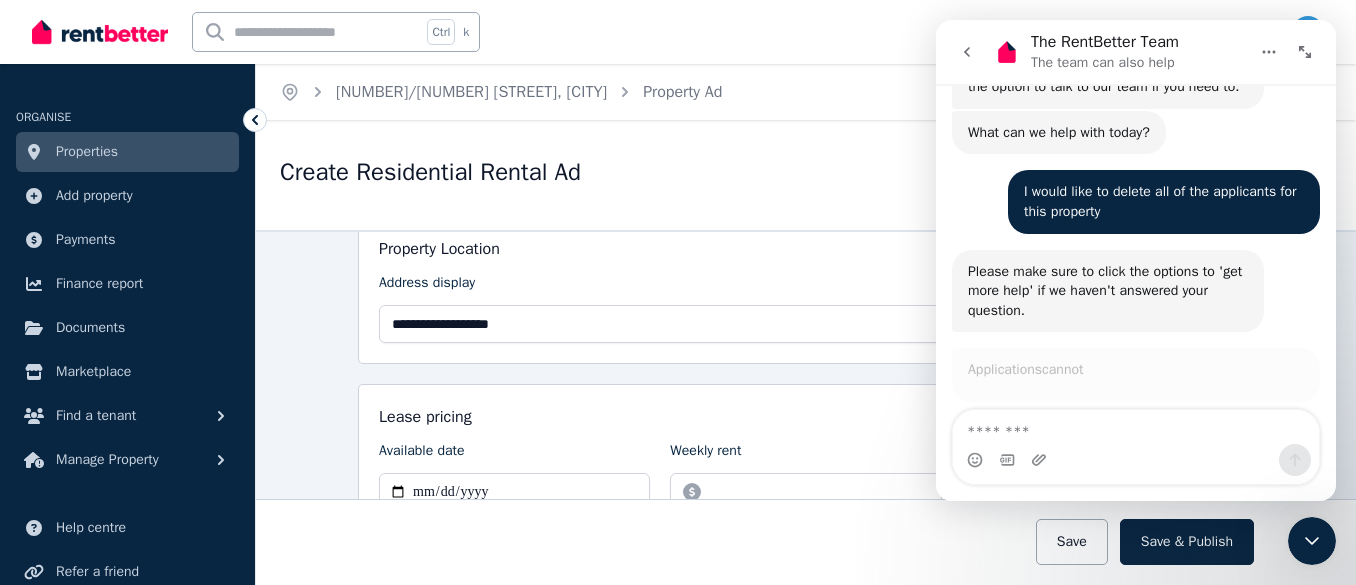 scroll, scrollTop: 160, scrollLeft: 0, axis: vertical 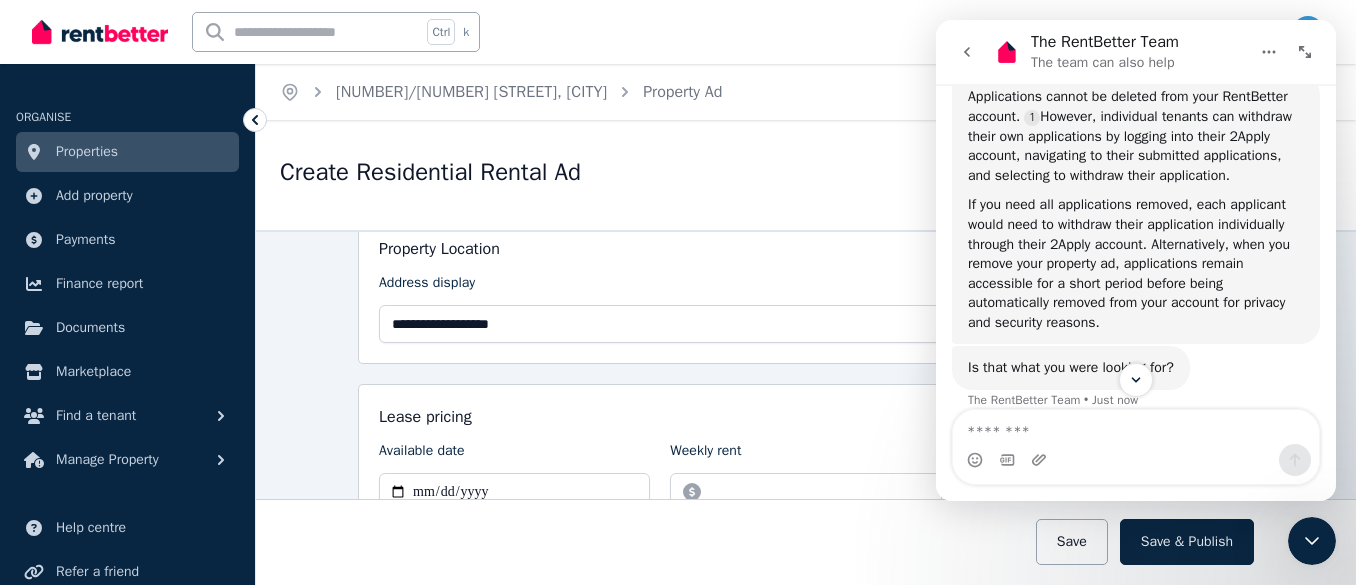 click at bounding box center (1136, 427) 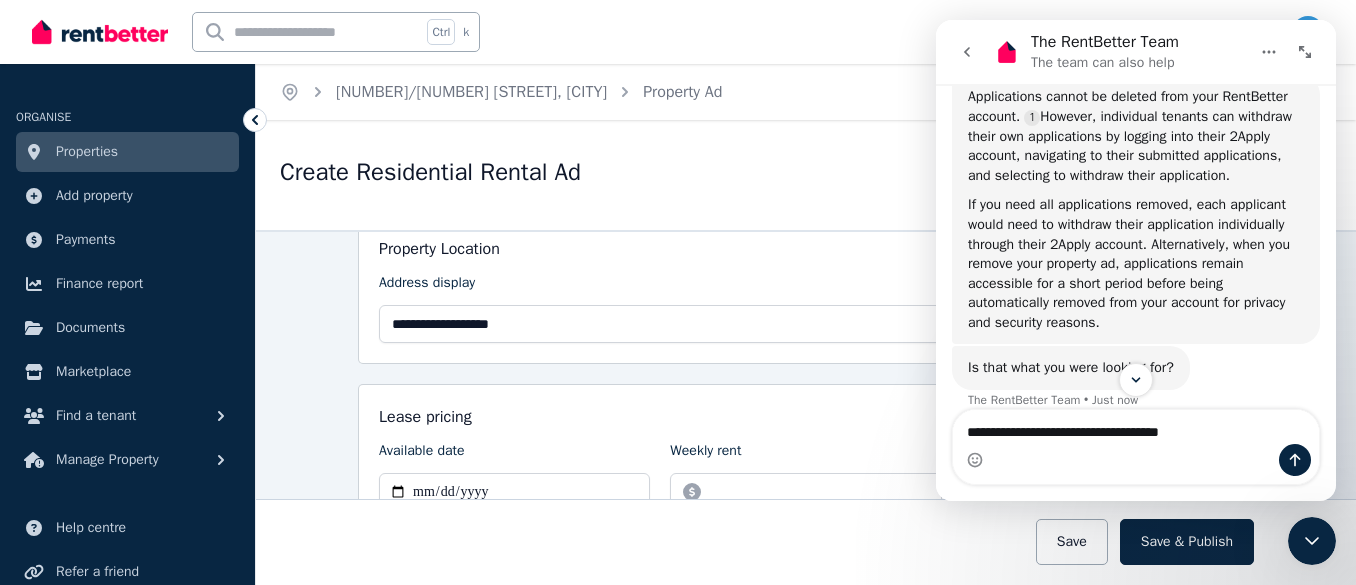 type on "**********" 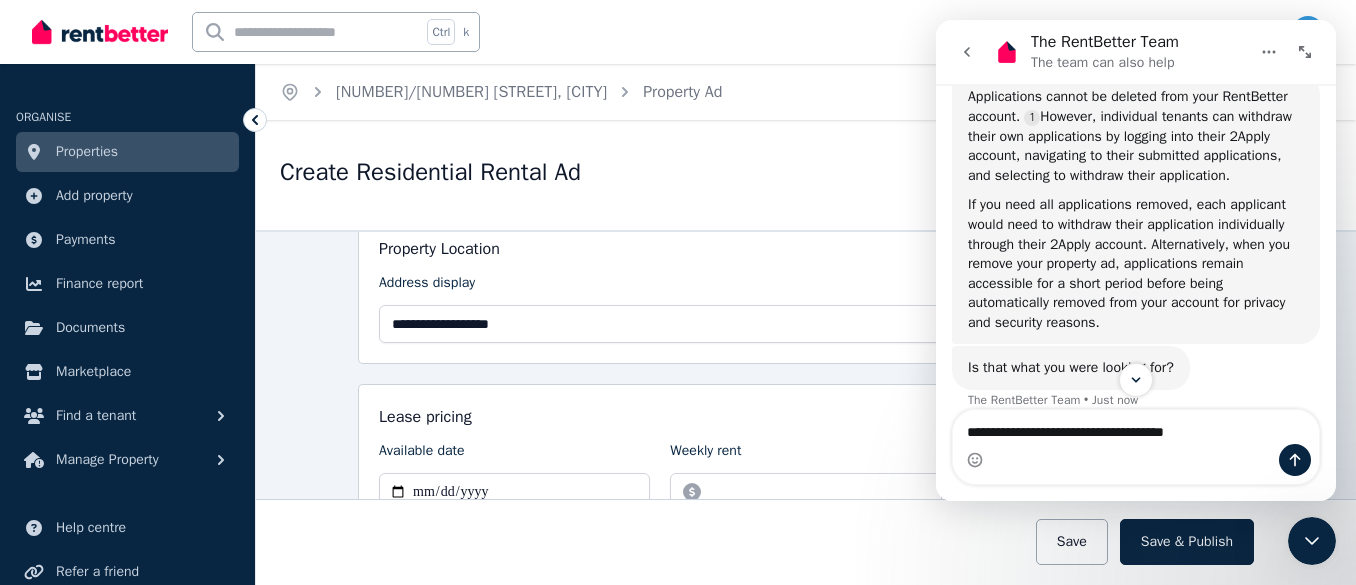 type 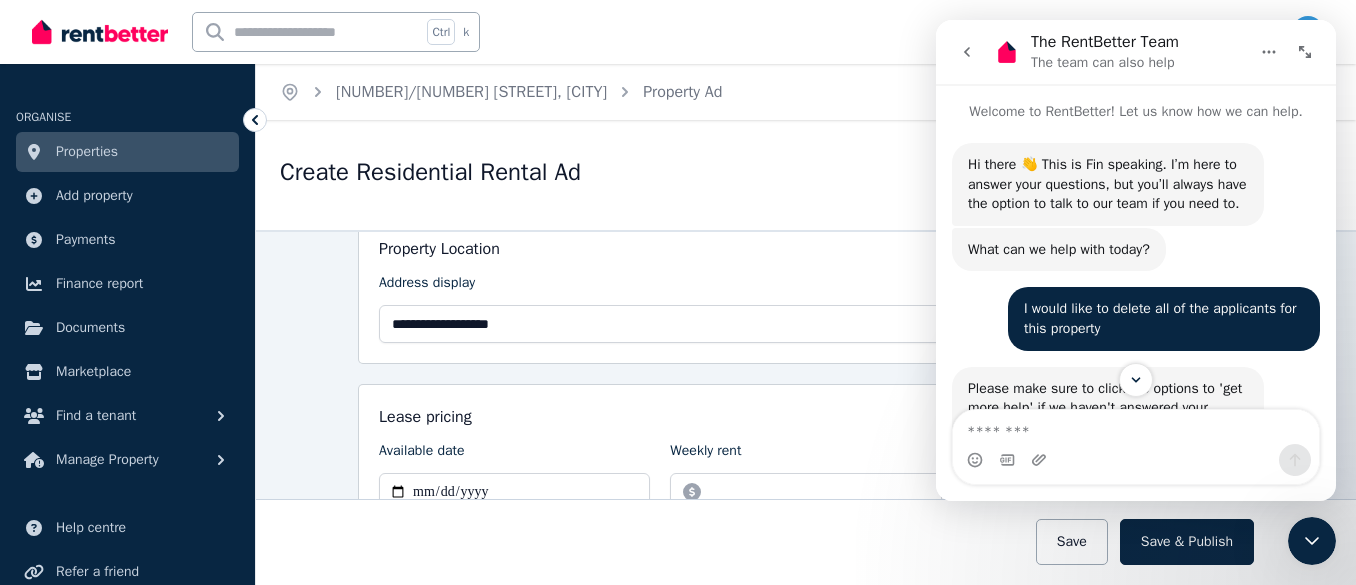 scroll, scrollTop: 0, scrollLeft: 0, axis: both 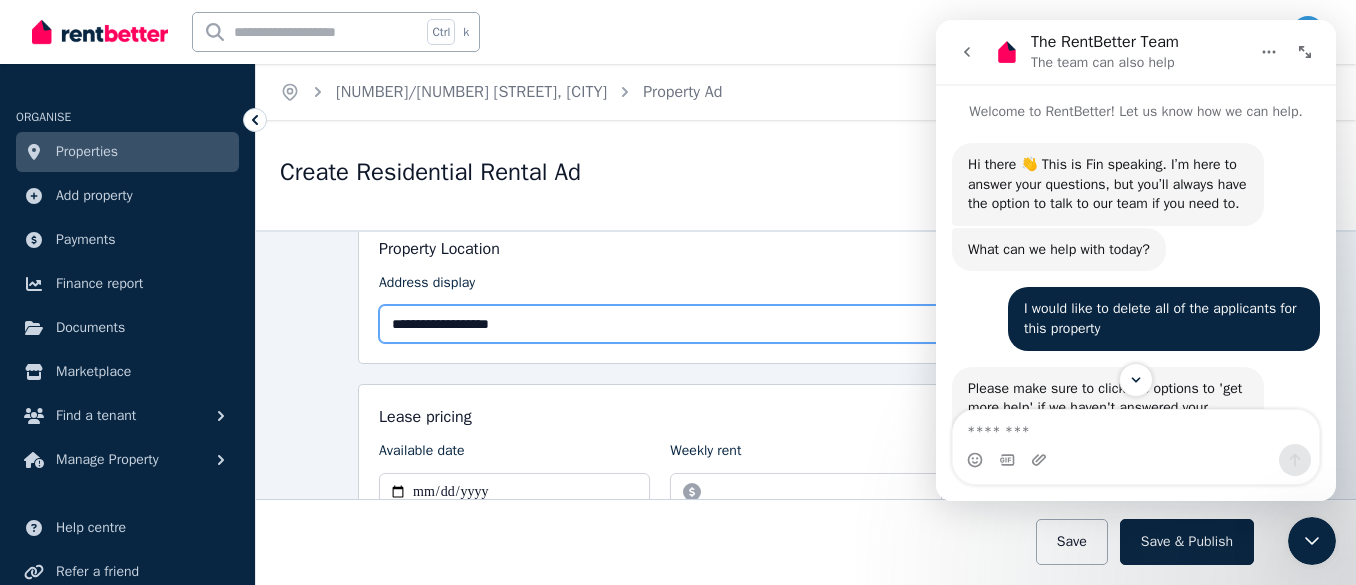 click on "**********" at bounding box center (806, 324) 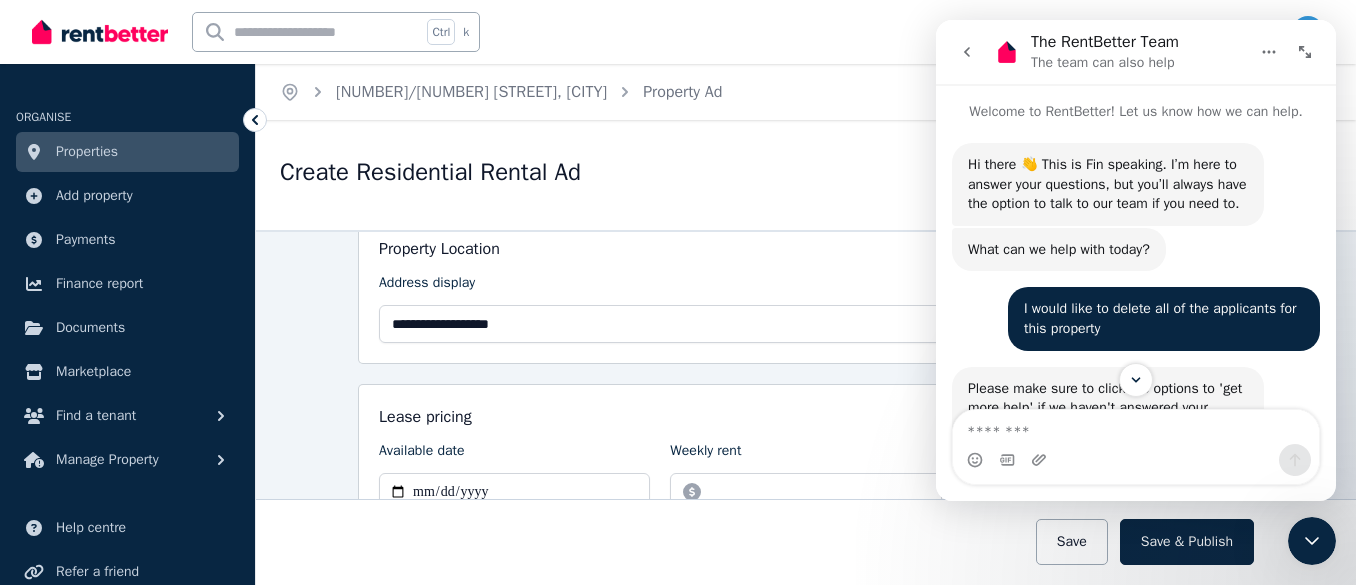 click on "Create Residential Rental Ad Removing Publish Ad" at bounding box center [806, 175] 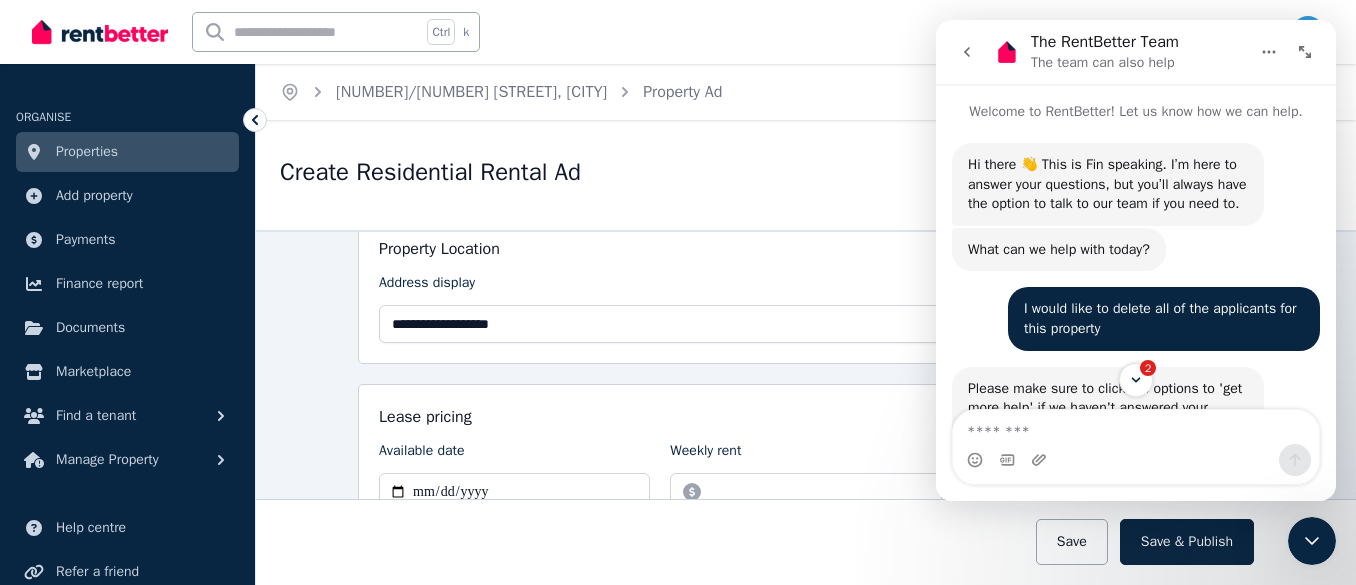 click 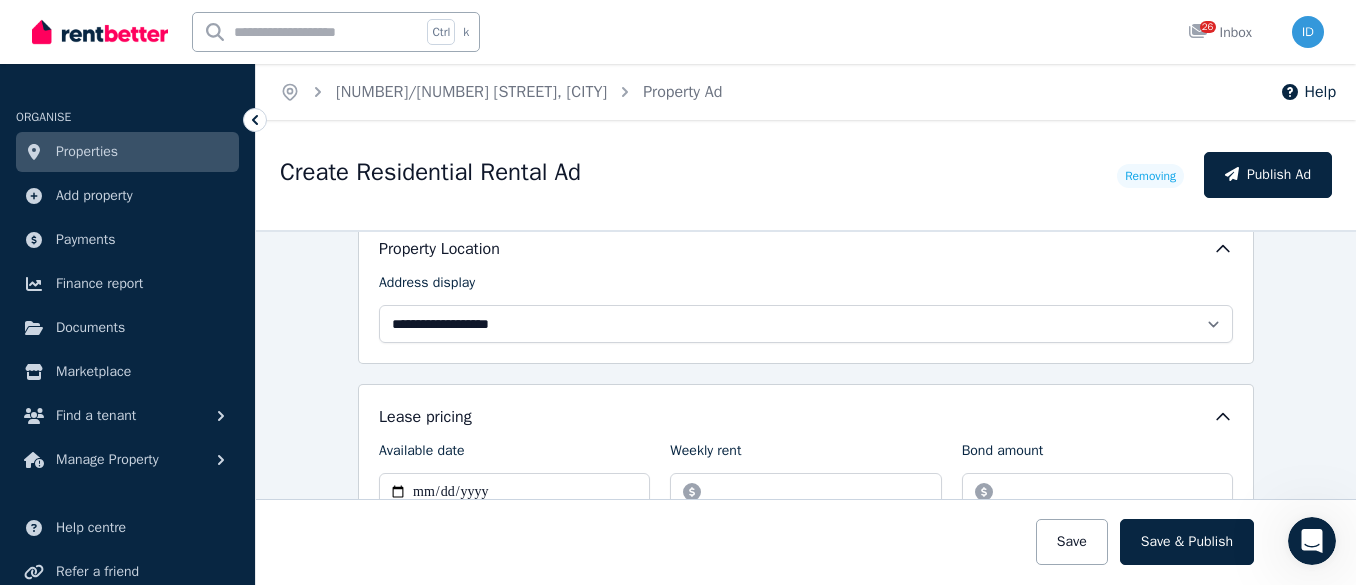 scroll, scrollTop: 0, scrollLeft: 0, axis: both 